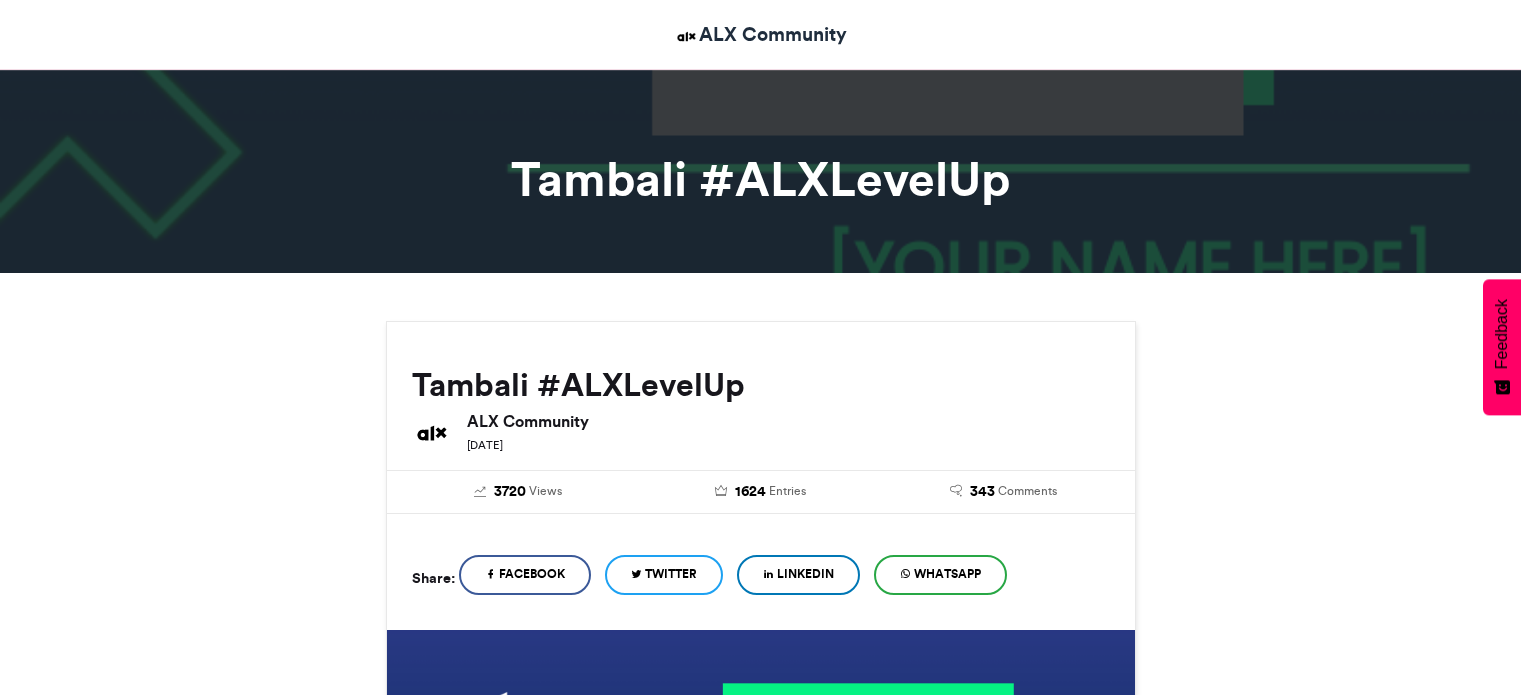scroll, scrollTop: 10, scrollLeft: 0, axis: vertical 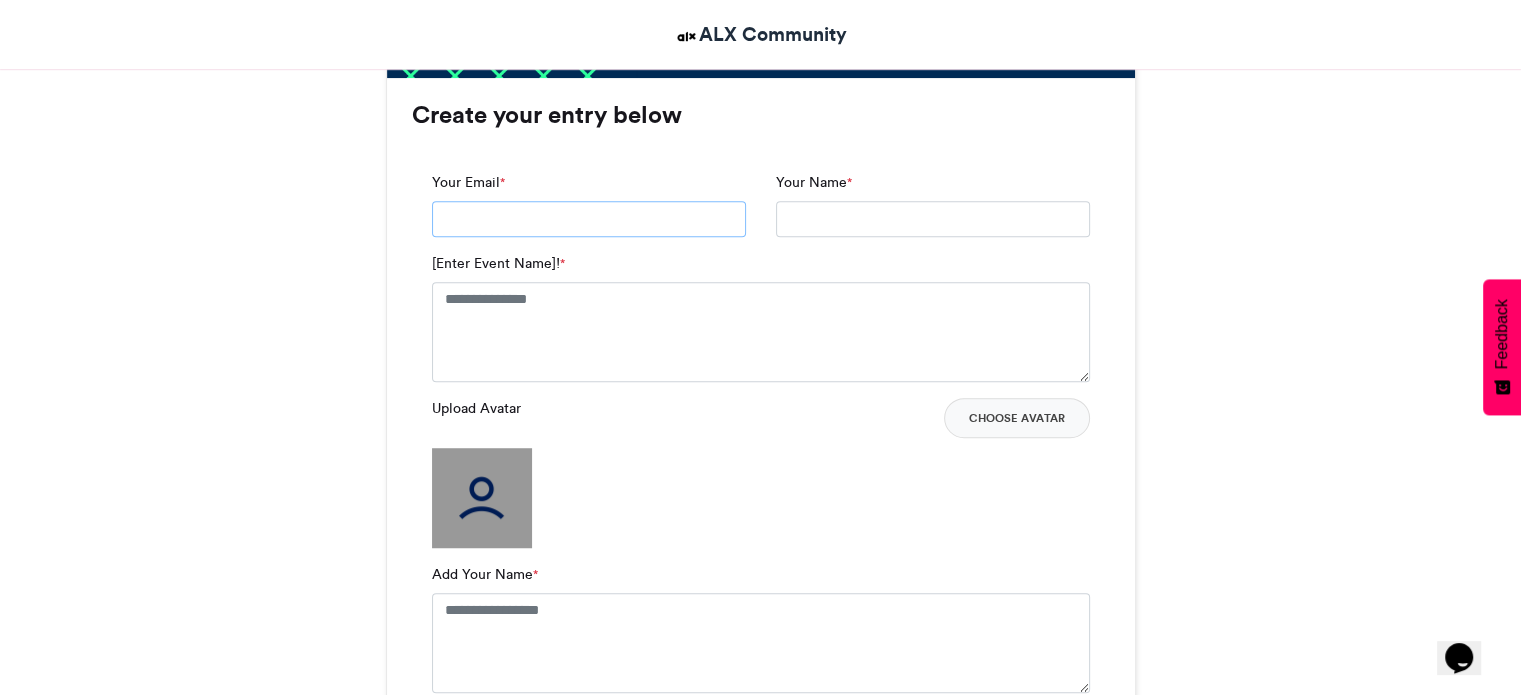 click on "Your Email  *" at bounding box center (589, 219) 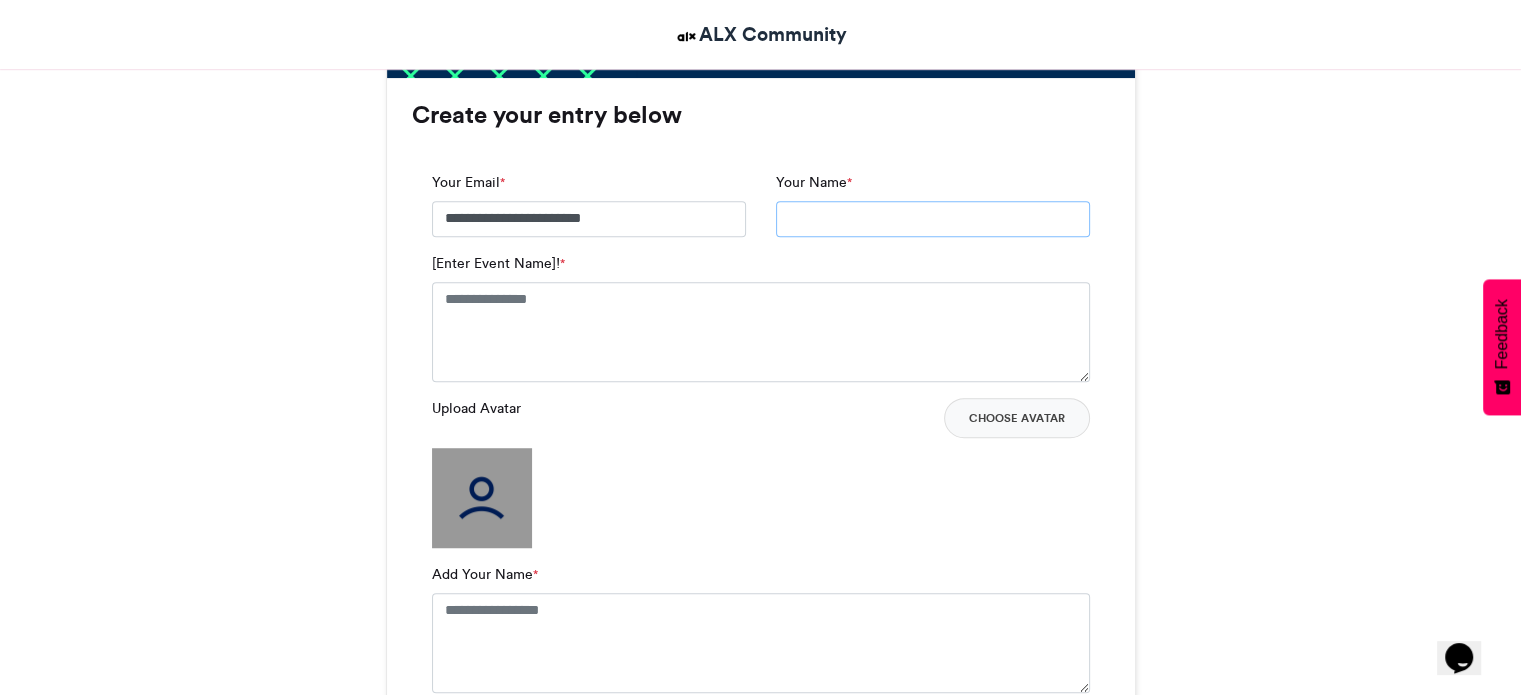 click on "[YOUR NAME]  *" at bounding box center (933, 219) 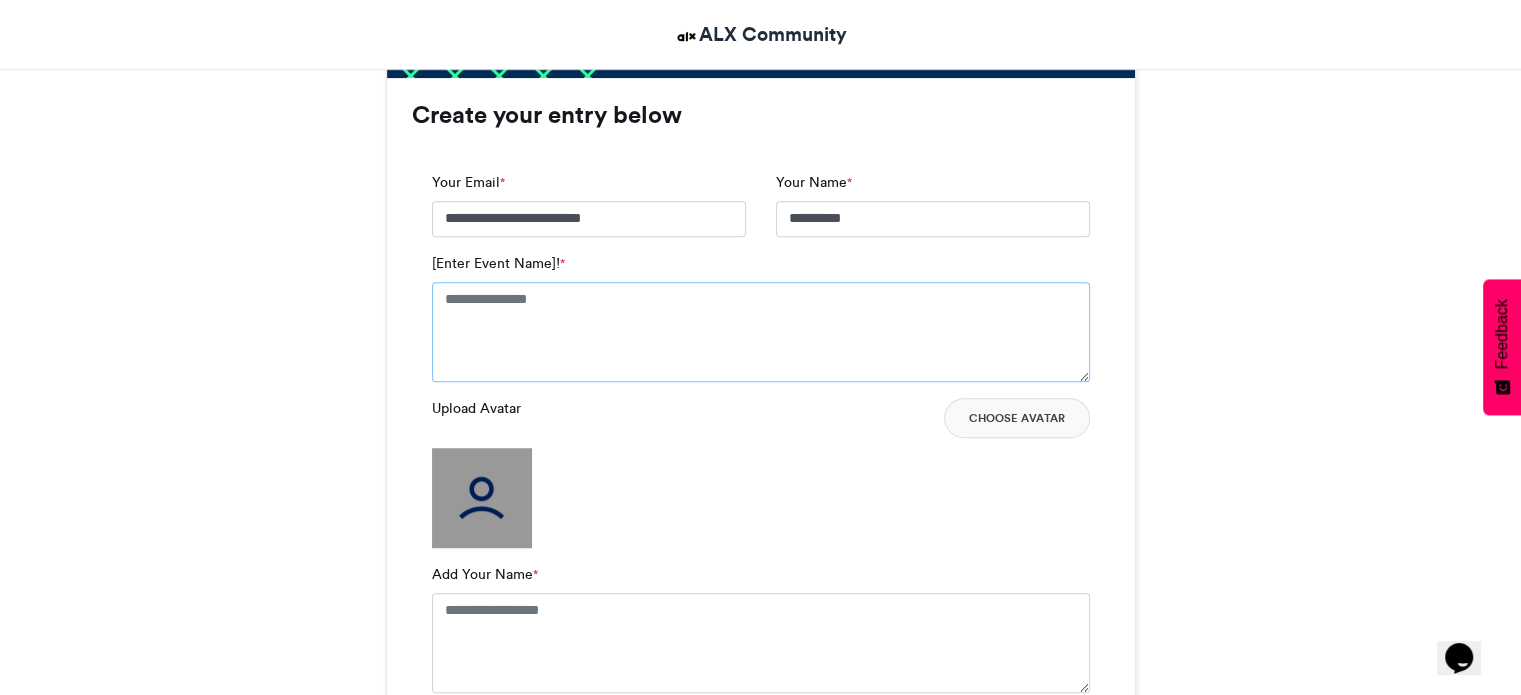 click on "[Enter Event Name]!  *" at bounding box center [761, 332] 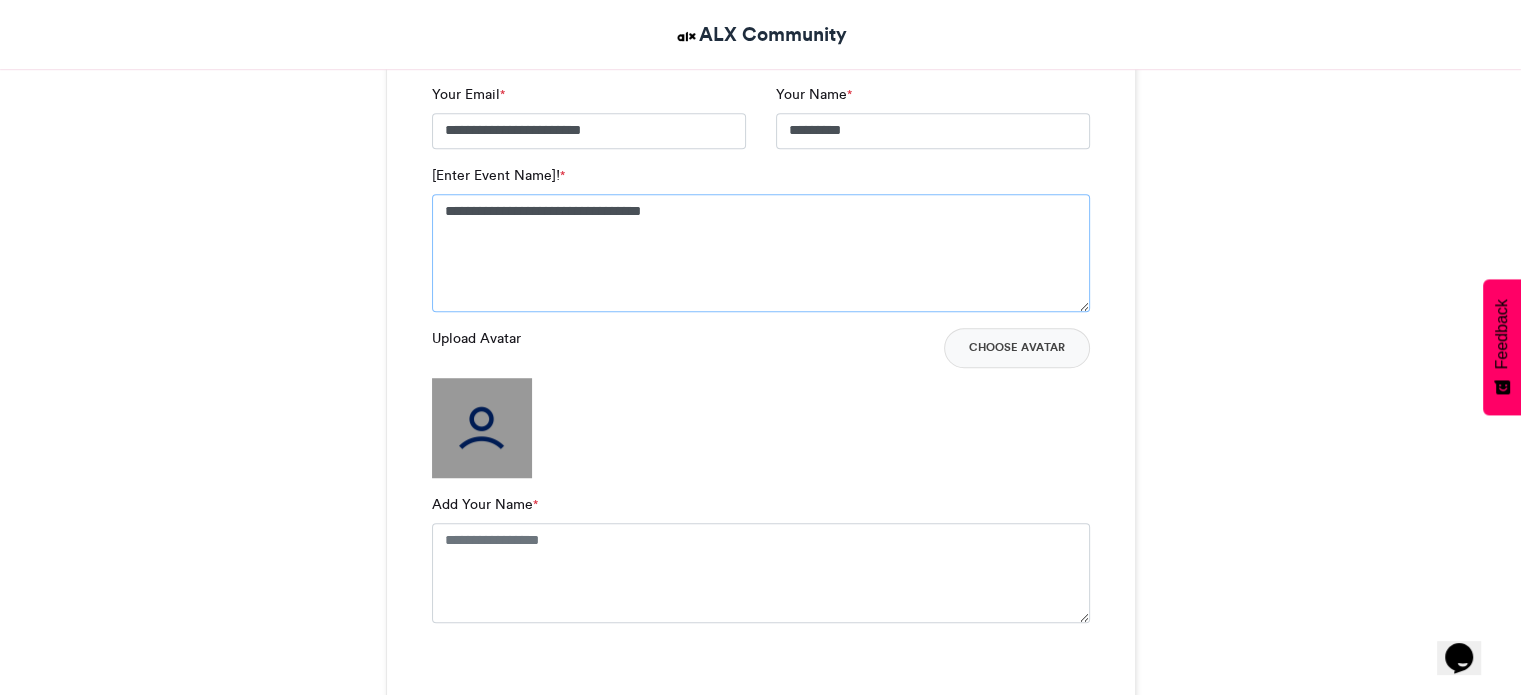scroll, scrollTop: 1400, scrollLeft: 0, axis: vertical 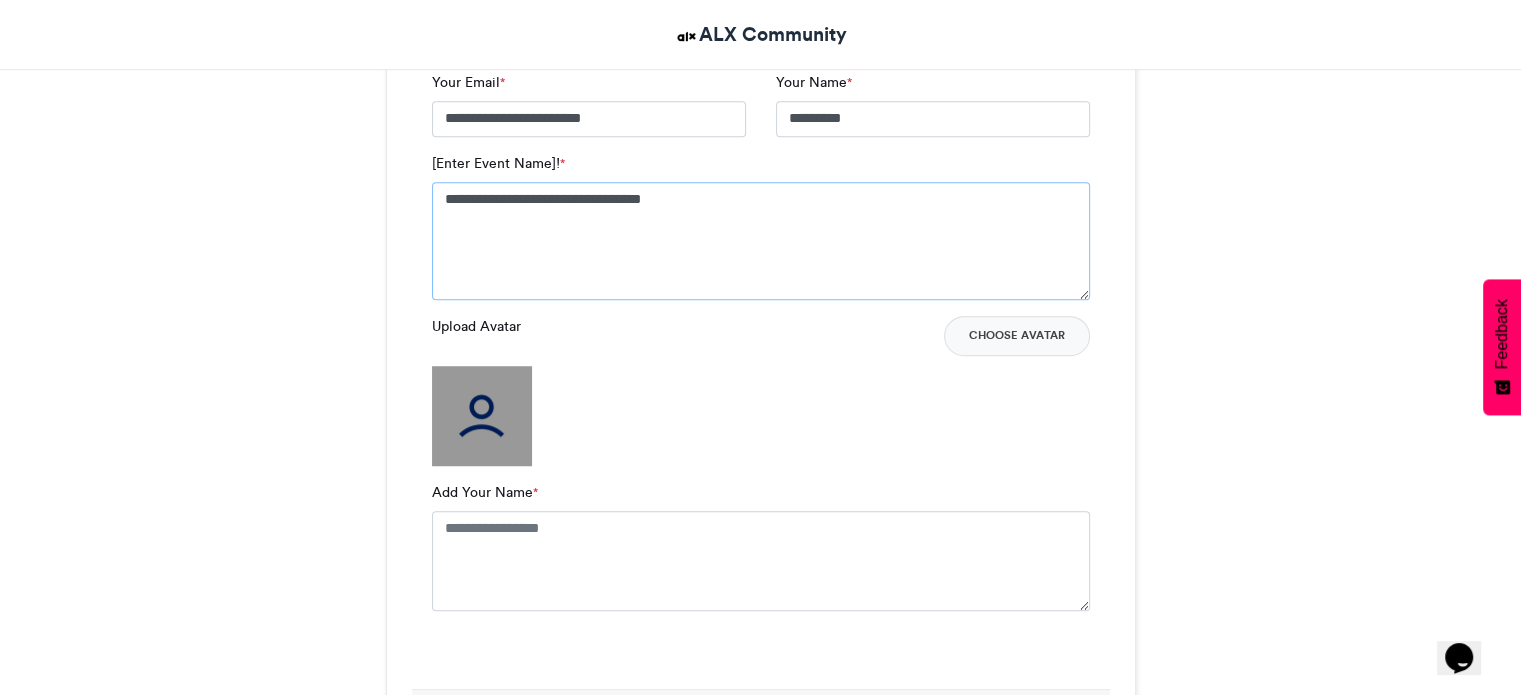 type on "**********" 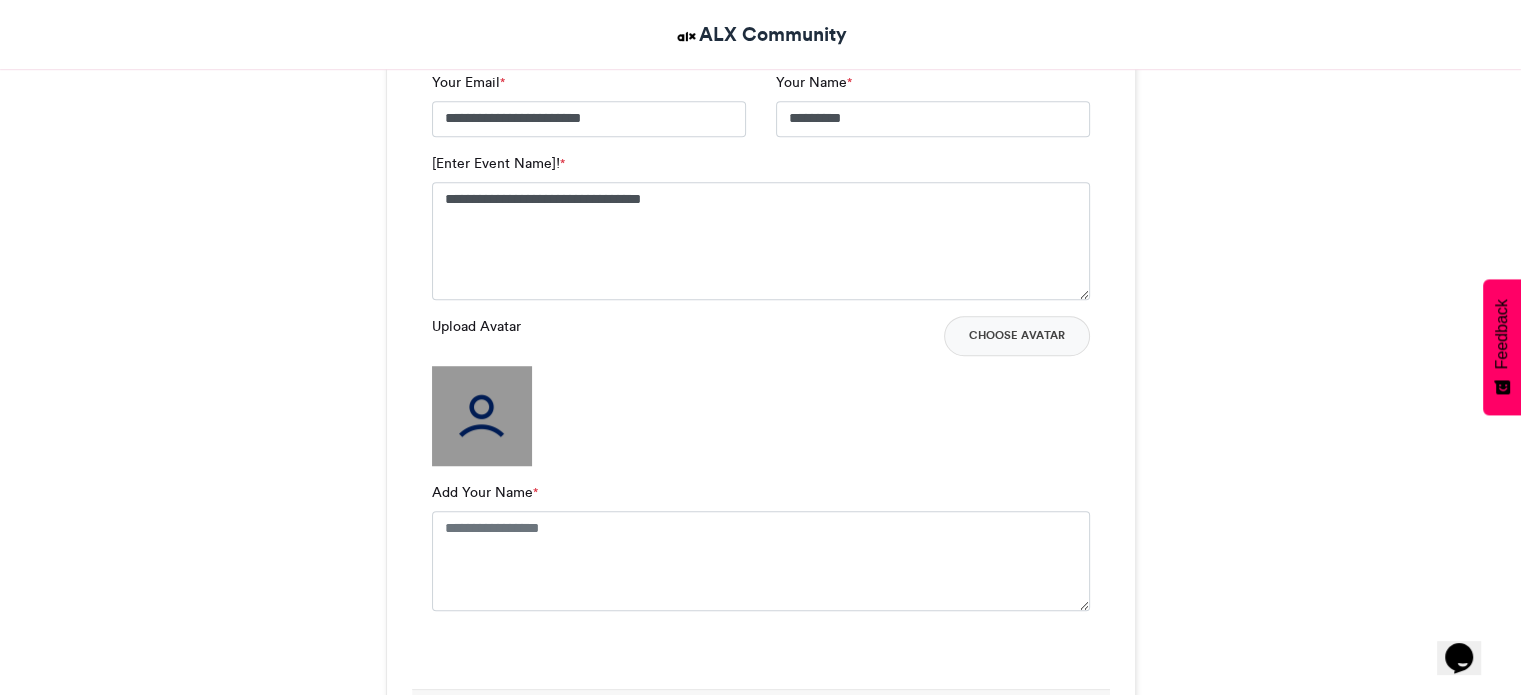 click at bounding box center (482, 416) 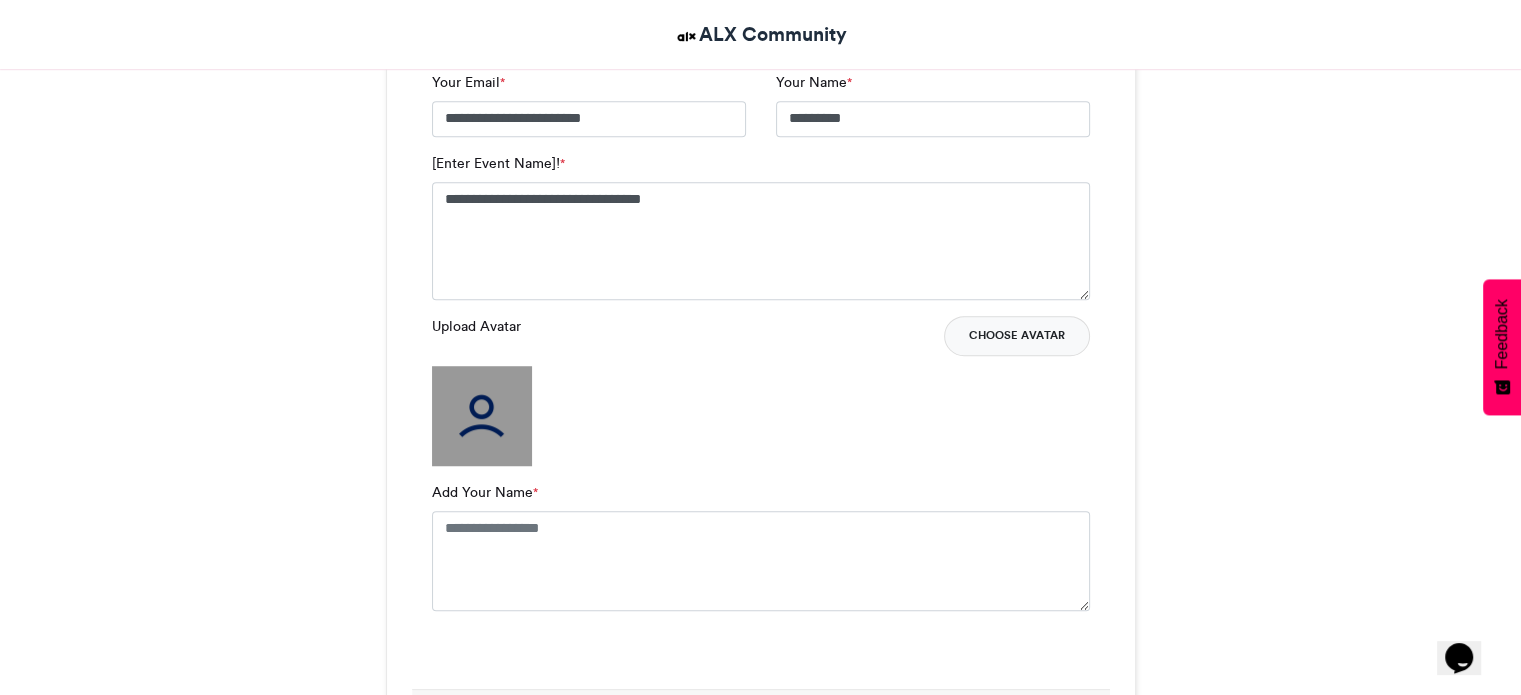 click on "Choose Avatar" at bounding box center [1017, 336] 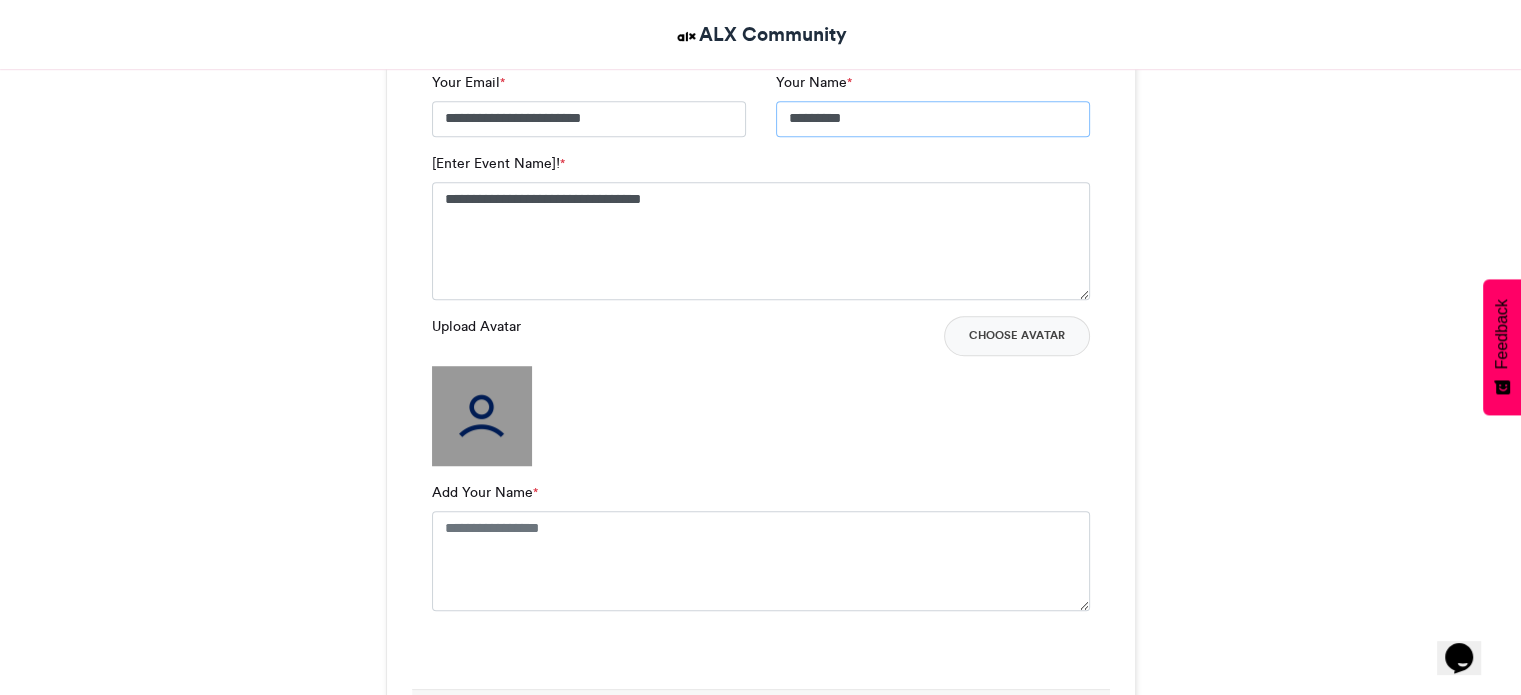 click on "*********" at bounding box center [933, 119] 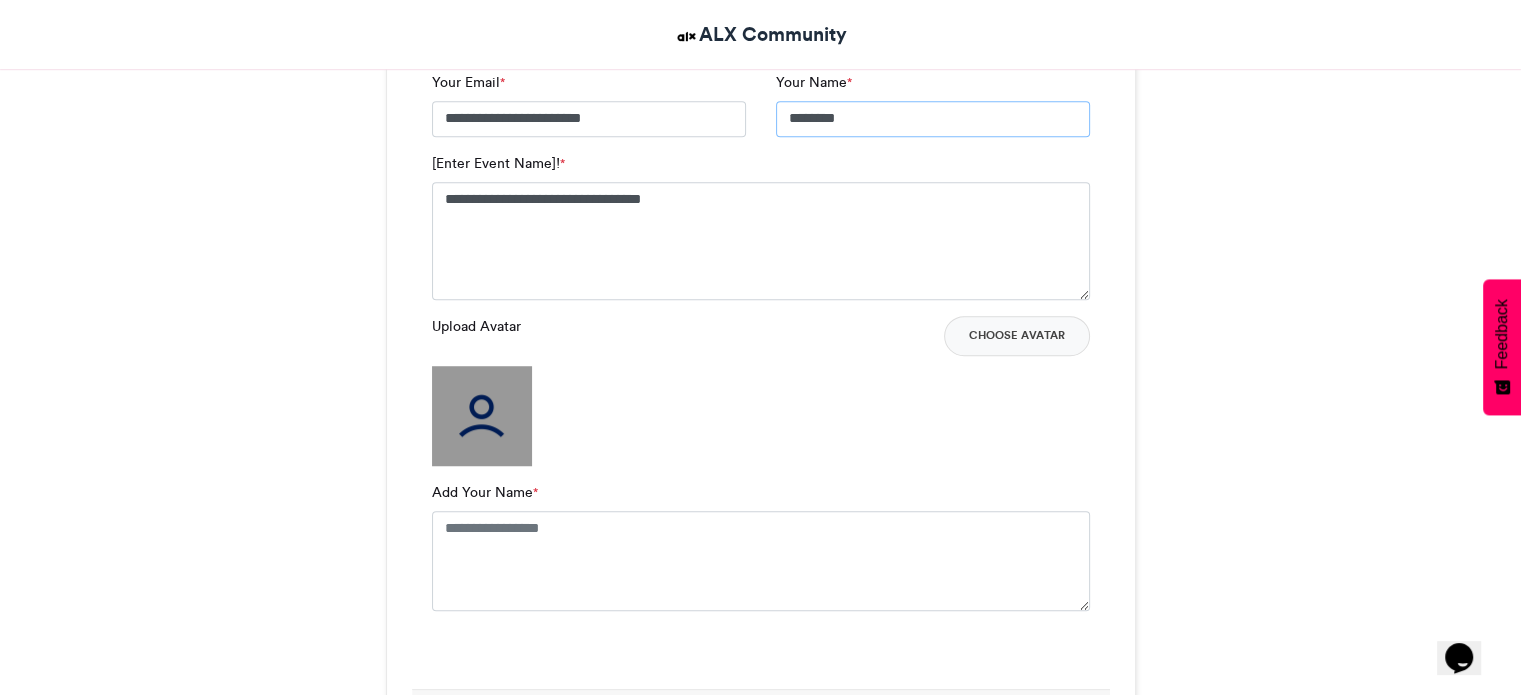 type on "**********" 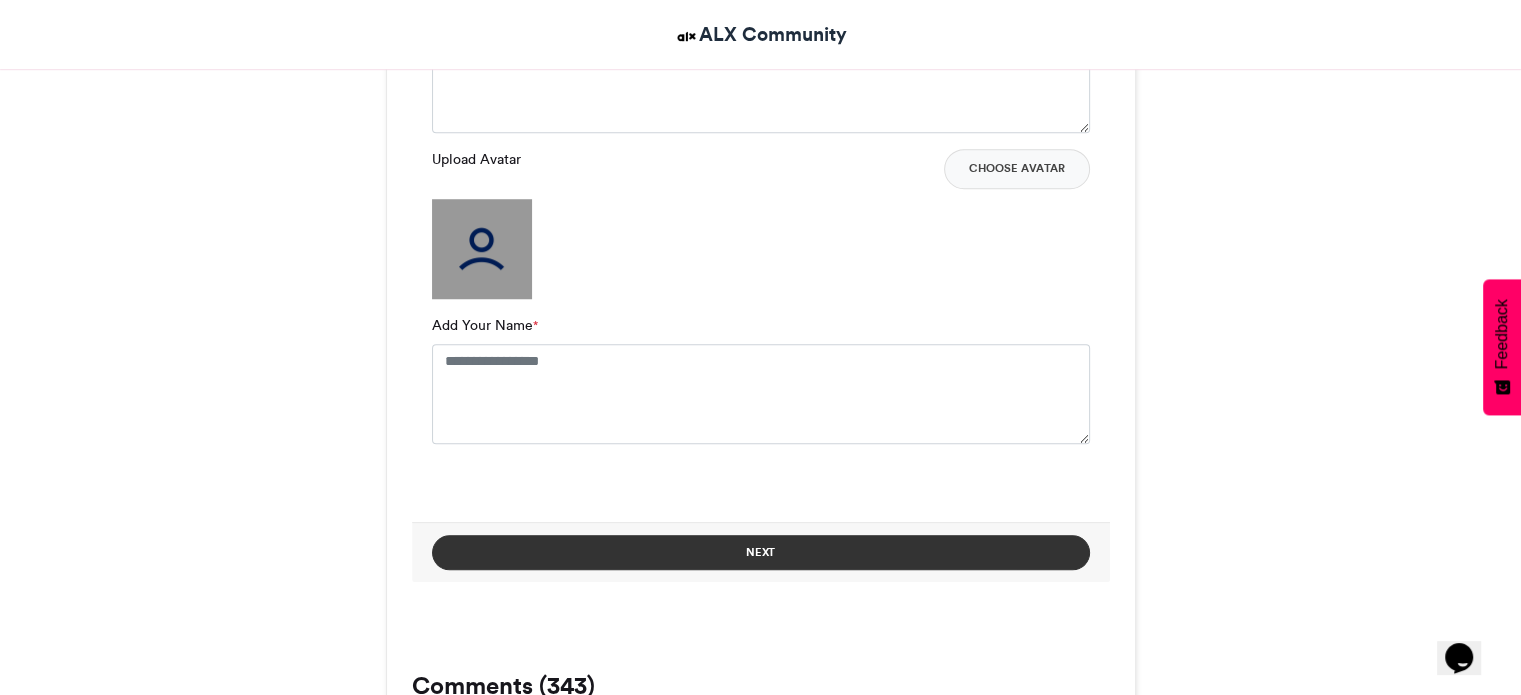 scroll, scrollTop: 1700, scrollLeft: 0, axis: vertical 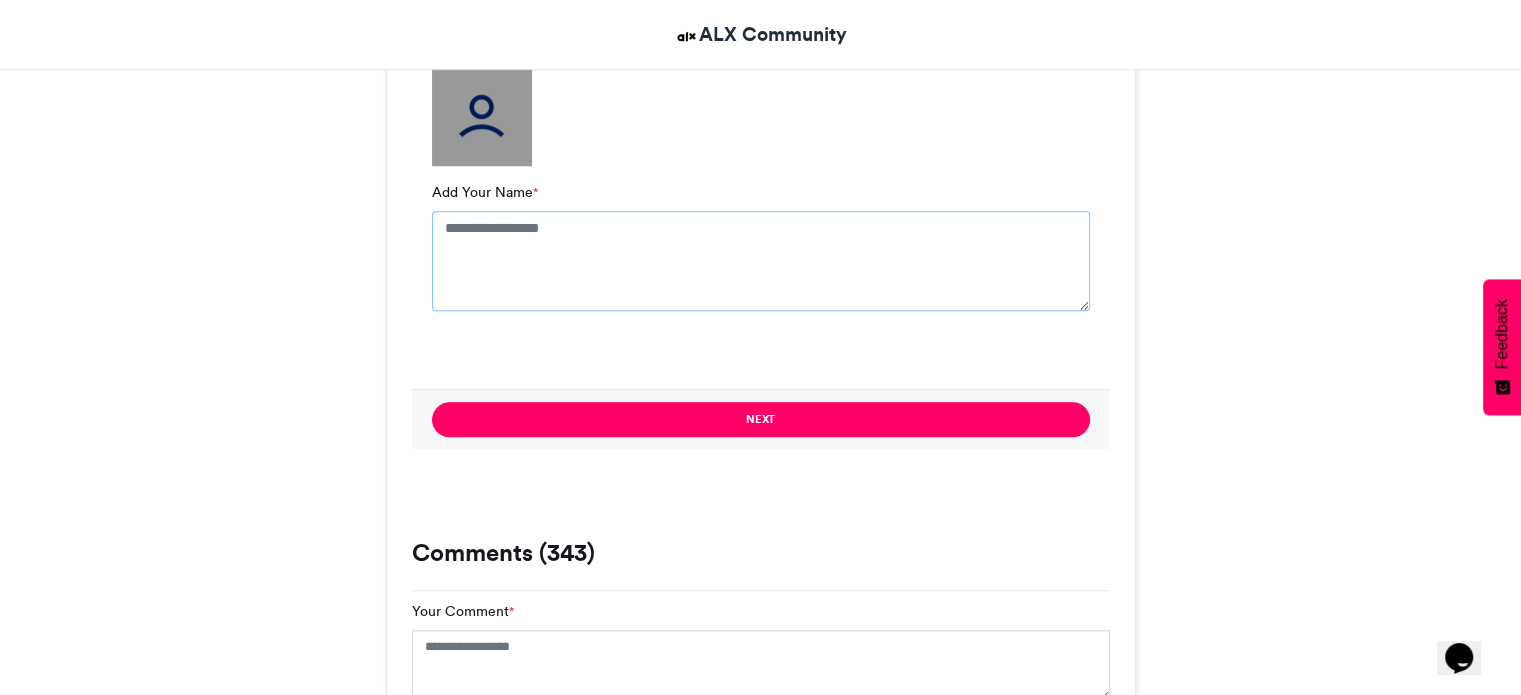 click on "Add Your [NAME]  *" at bounding box center [761, 261] 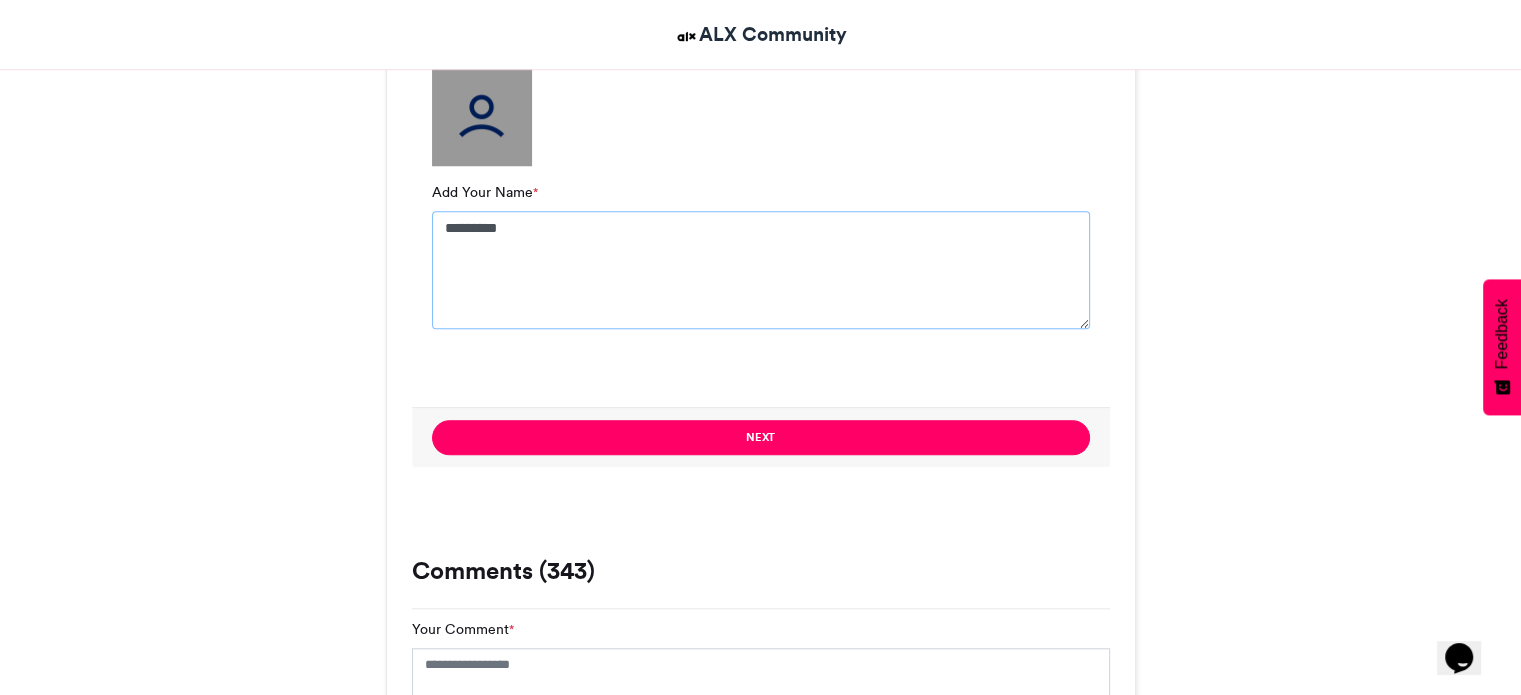 scroll, scrollTop: 1500, scrollLeft: 0, axis: vertical 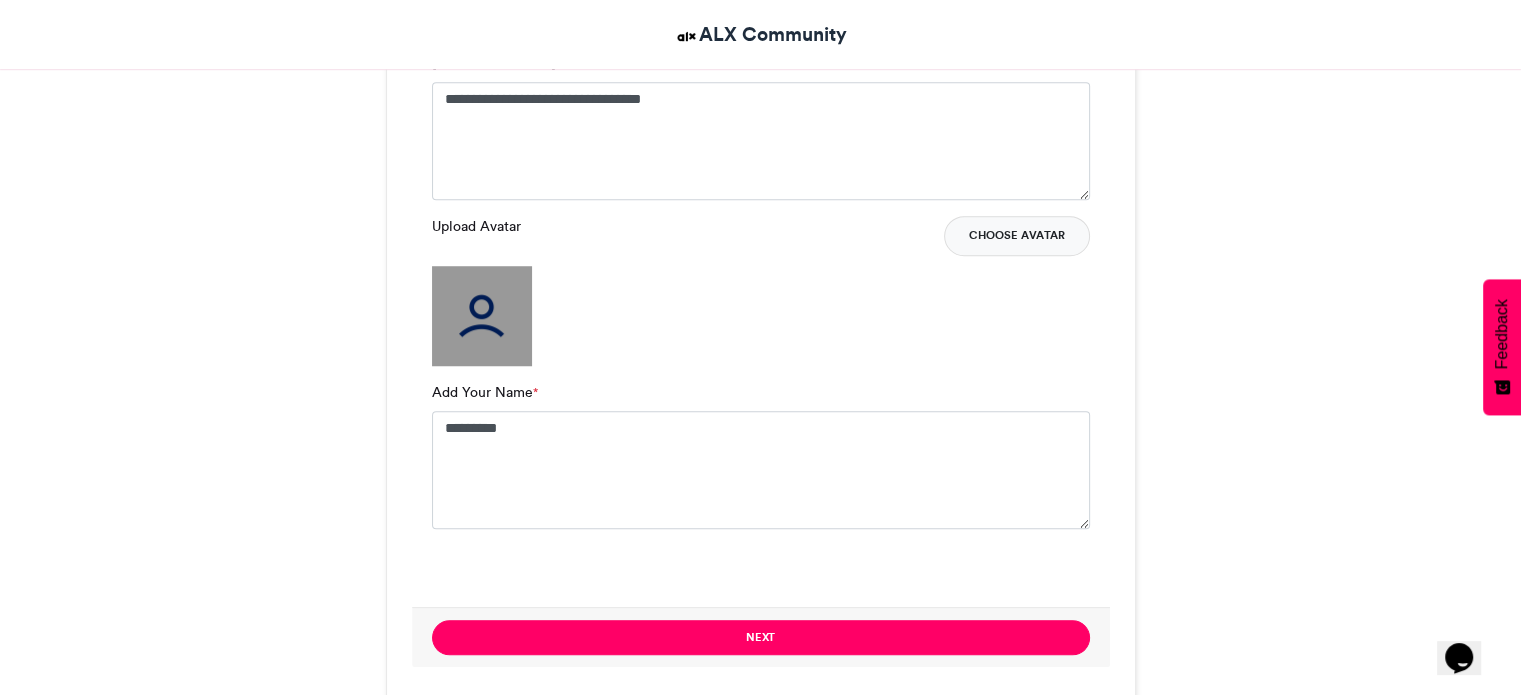 click on "Choose Avatar" at bounding box center [1017, 236] 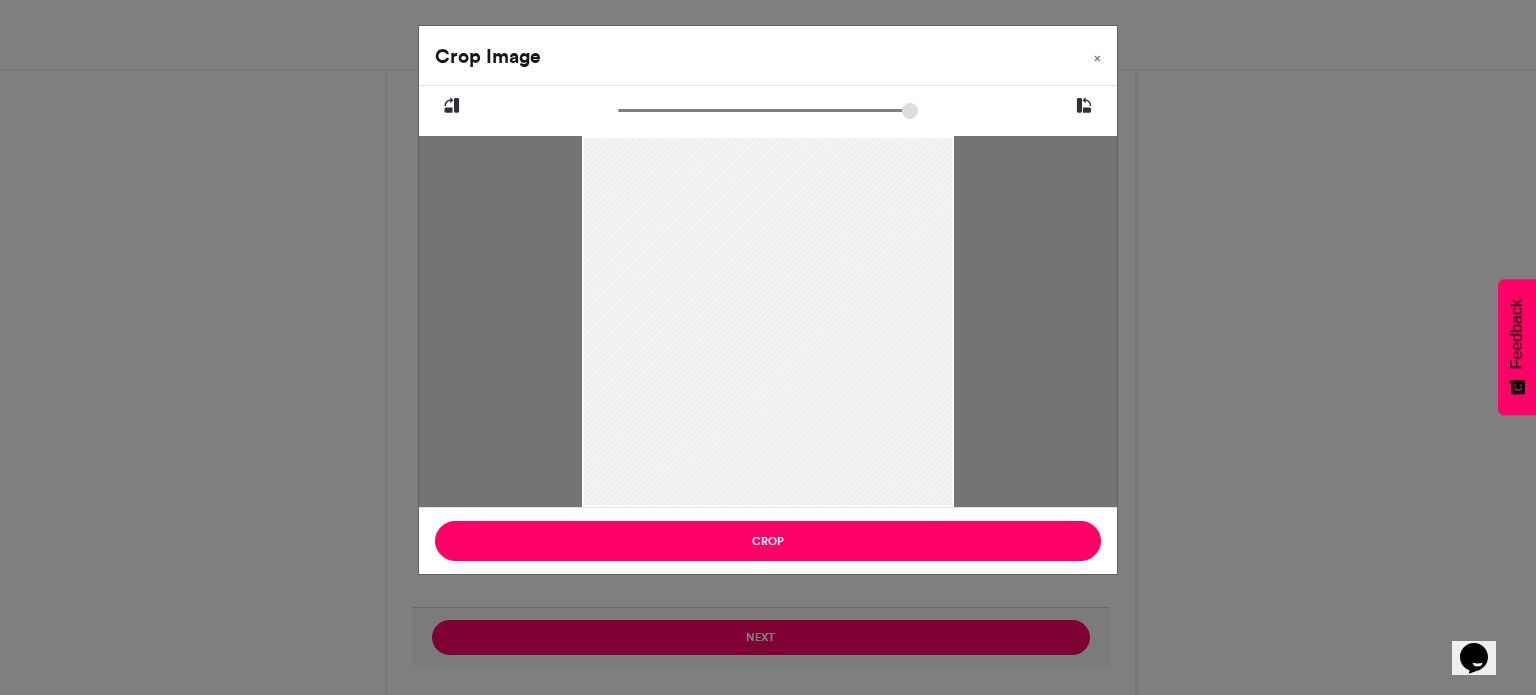 drag, startPoint x: 768, startPoint y: 315, endPoint x: 769, endPoint y: 373, distance: 58.00862 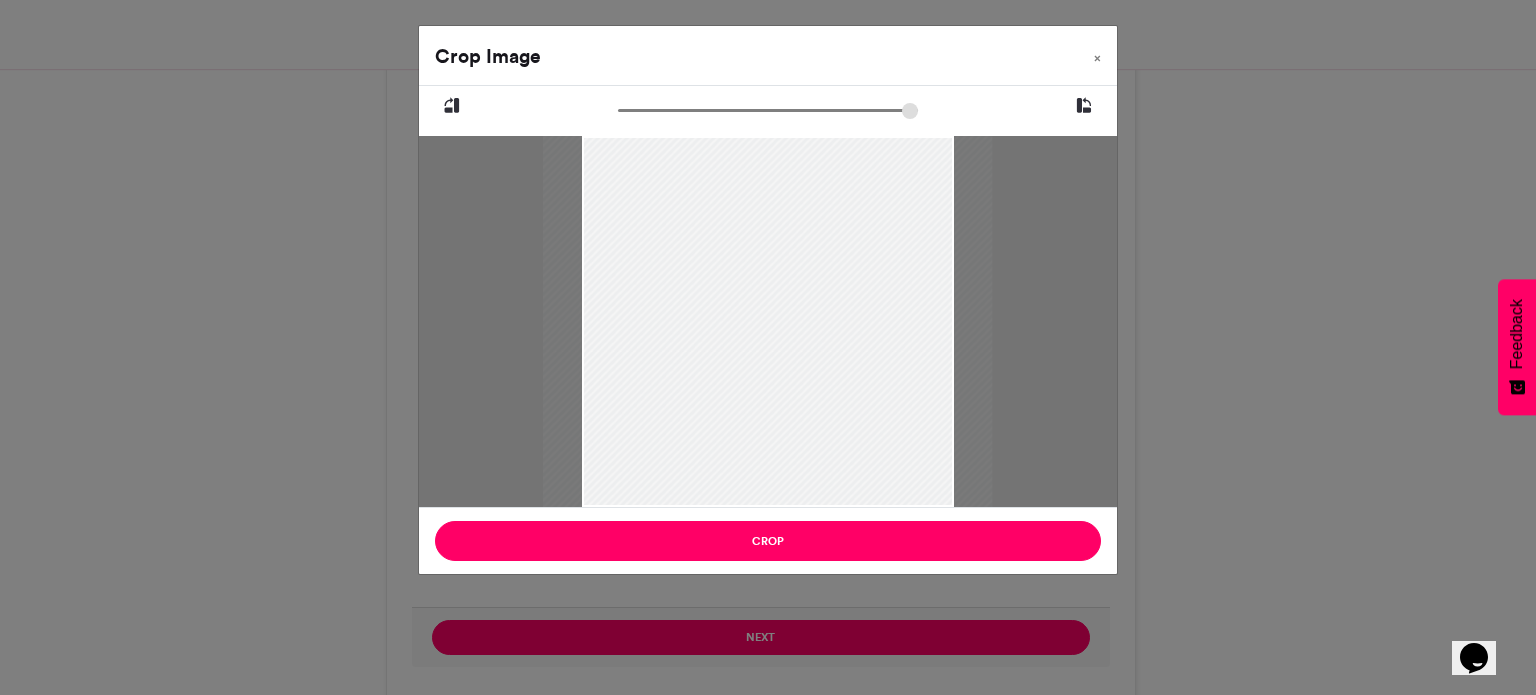 type on "******" 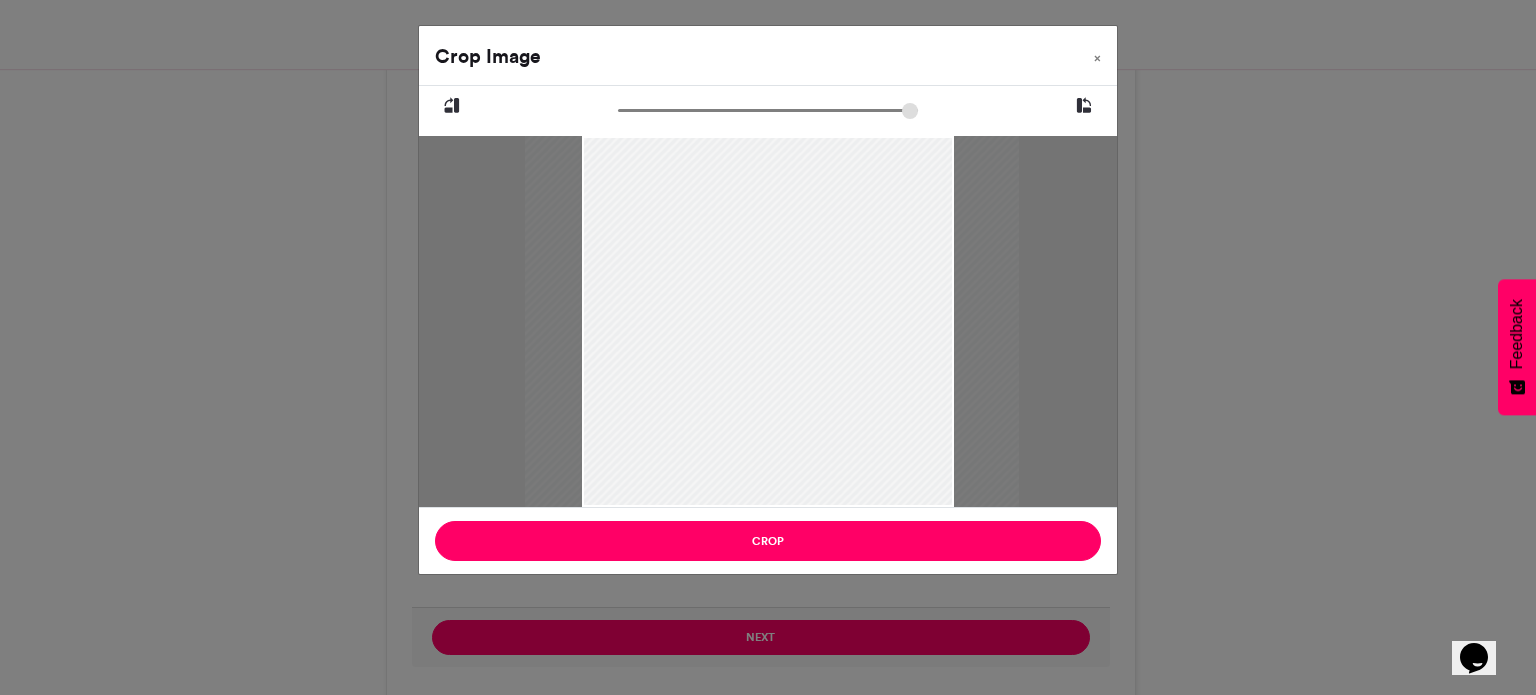 drag, startPoint x: 753, startPoint y: 355, endPoint x: 757, endPoint y: 383, distance: 28.284271 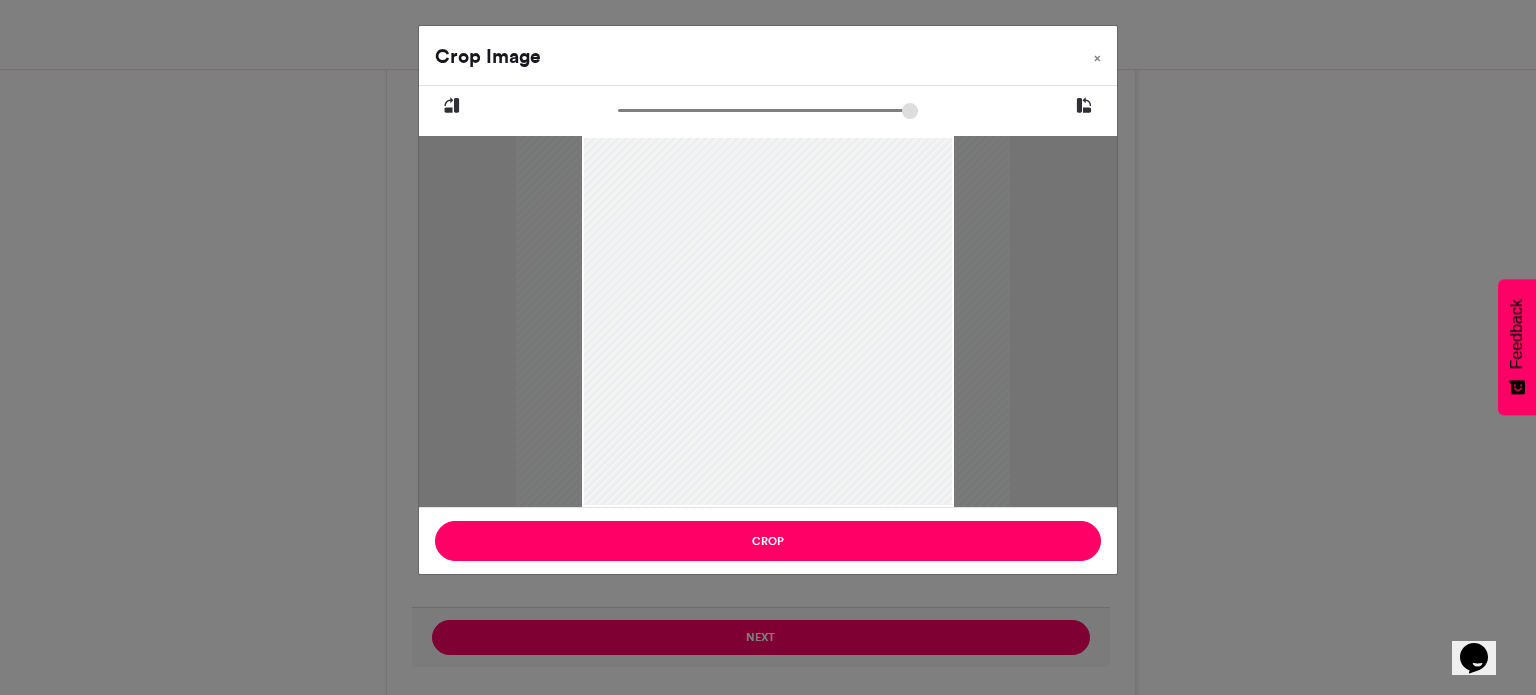 click at bounding box center [763, 411] 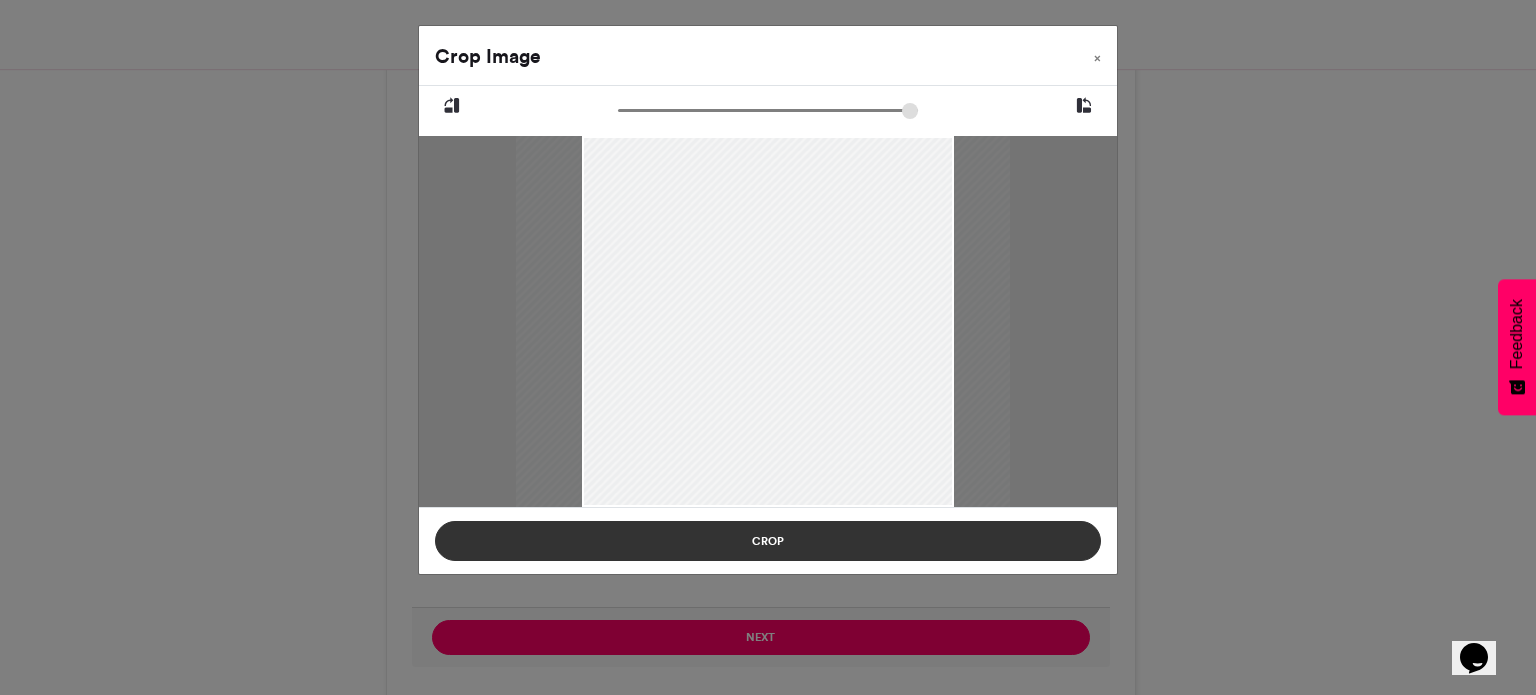 click on "Crop" at bounding box center (768, 541) 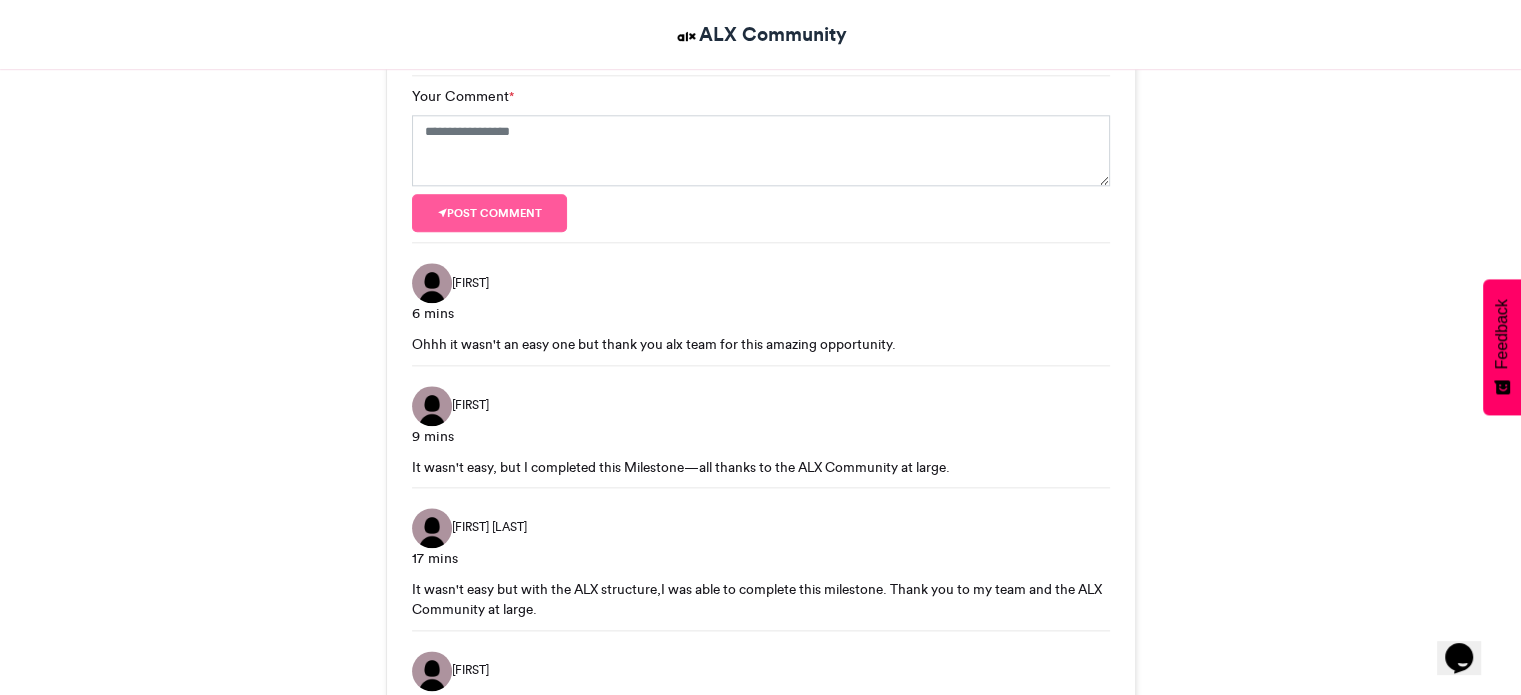 scroll, scrollTop: 2300, scrollLeft: 0, axis: vertical 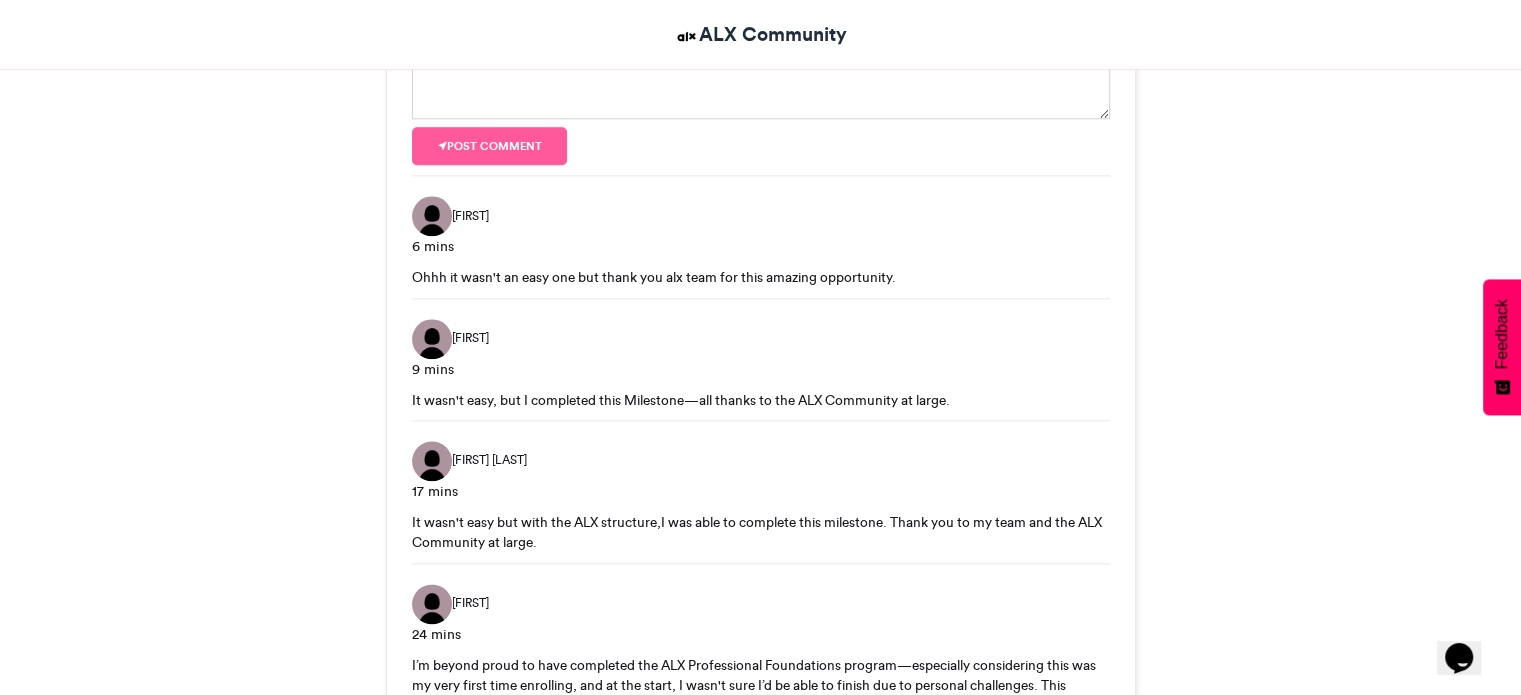 click on "[FIRST] [TIME] It wasn't easy, but I completed this Milestone—all thanks to the ALX Community at large." at bounding box center [761, 365] 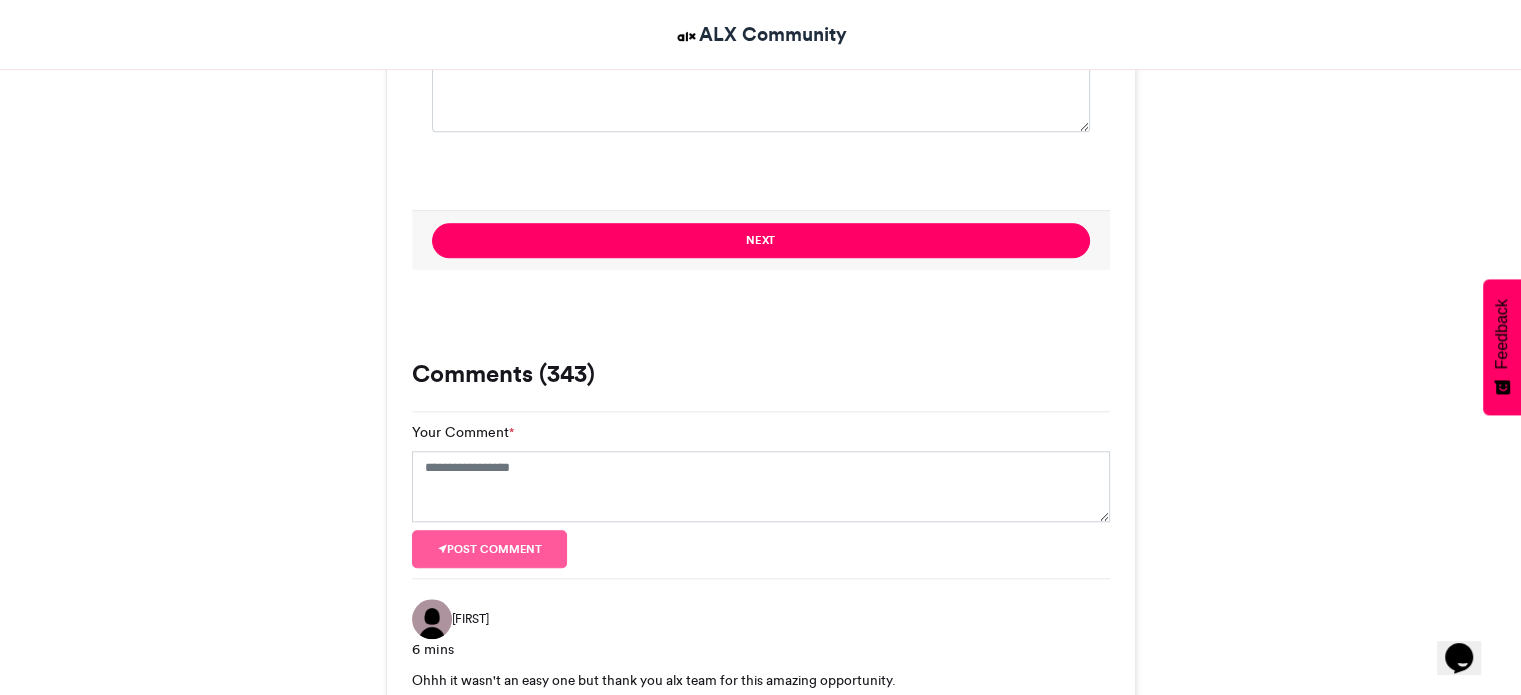 scroll, scrollTop: 1900, scrollLeft: 0, axis: vertical 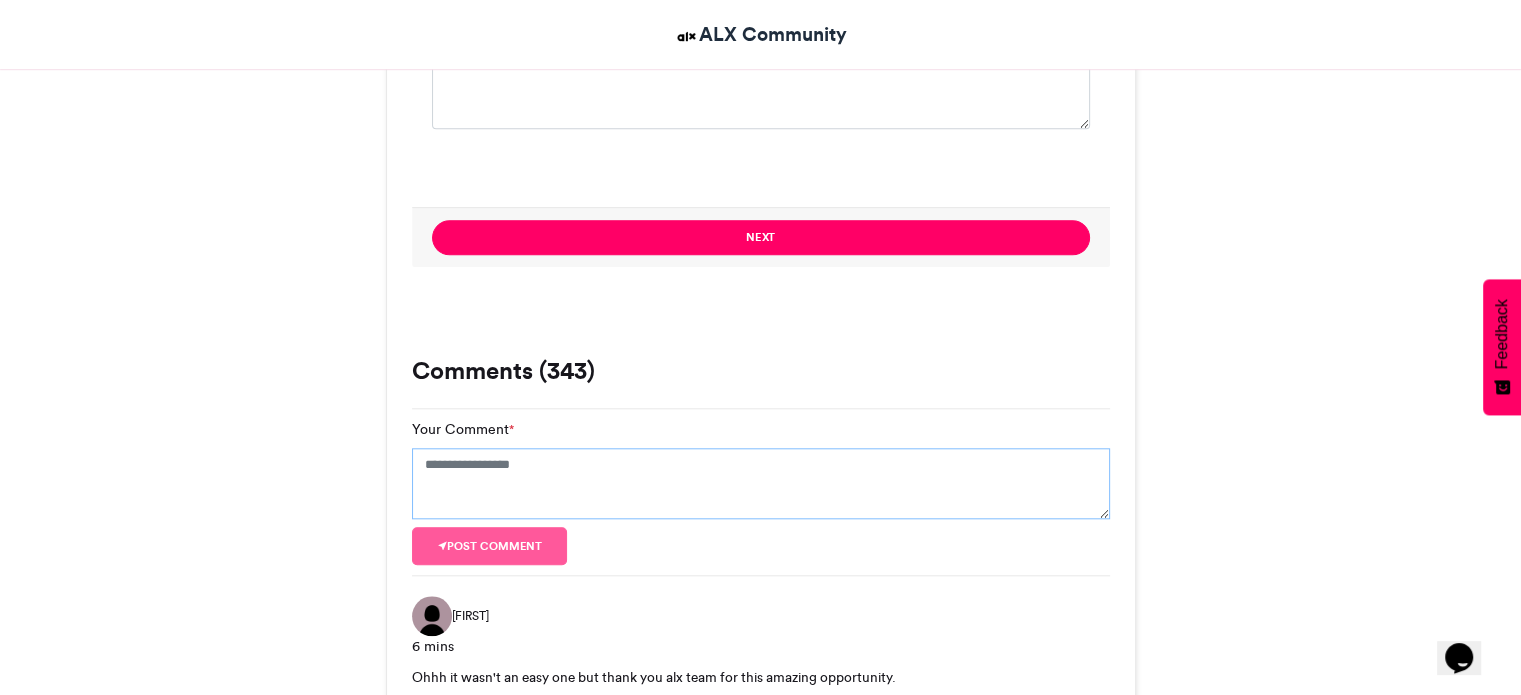 click on "Your Comment  *" at bounding box center [761, 484] 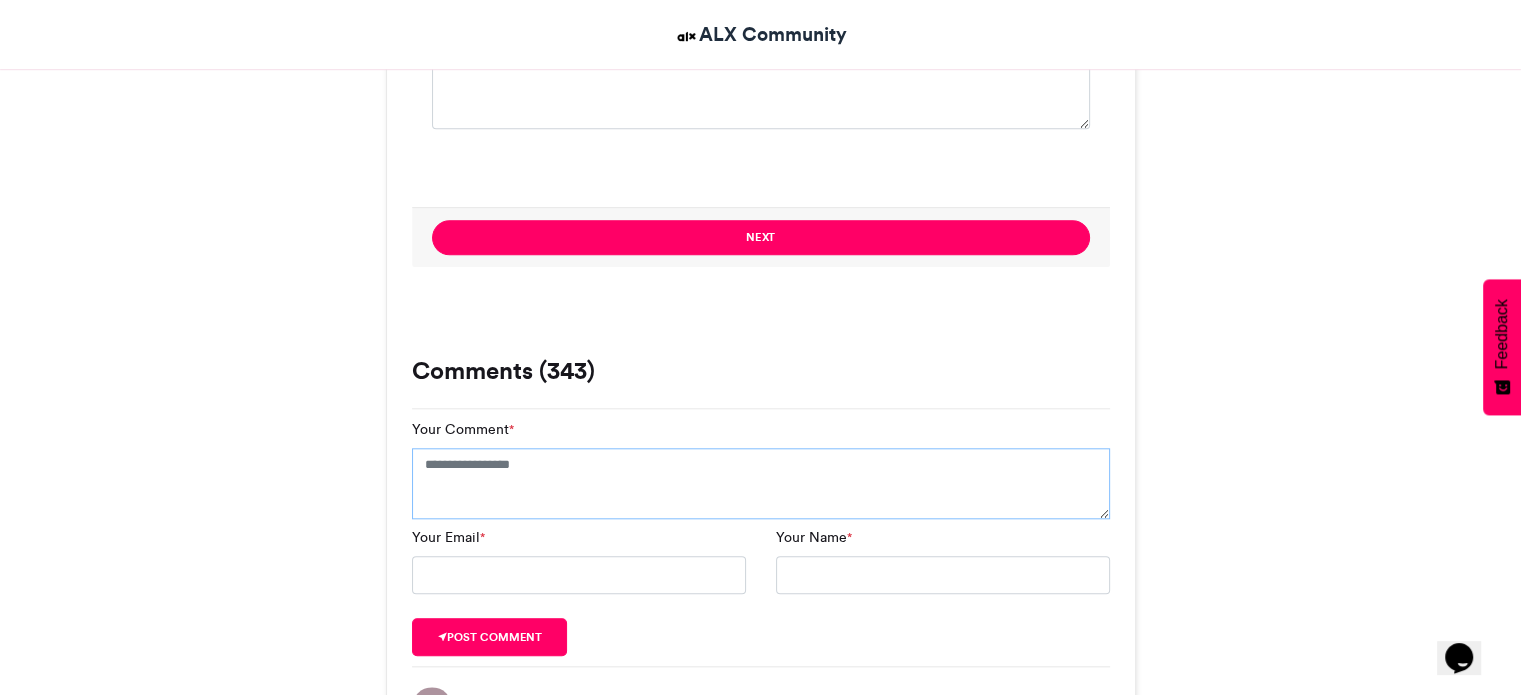 paste on "**********" 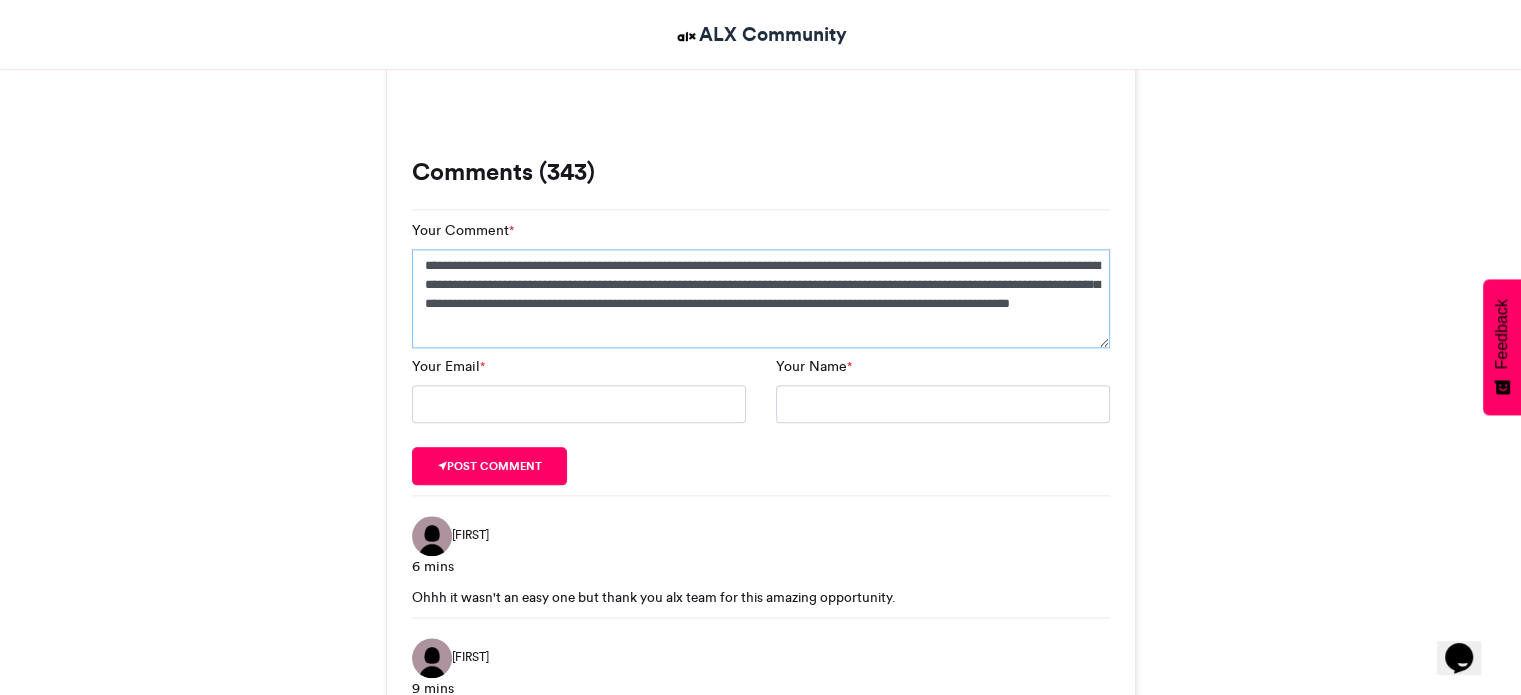 scroll, scrollTop: 2100, scrollLeft: 0, axis: vertical 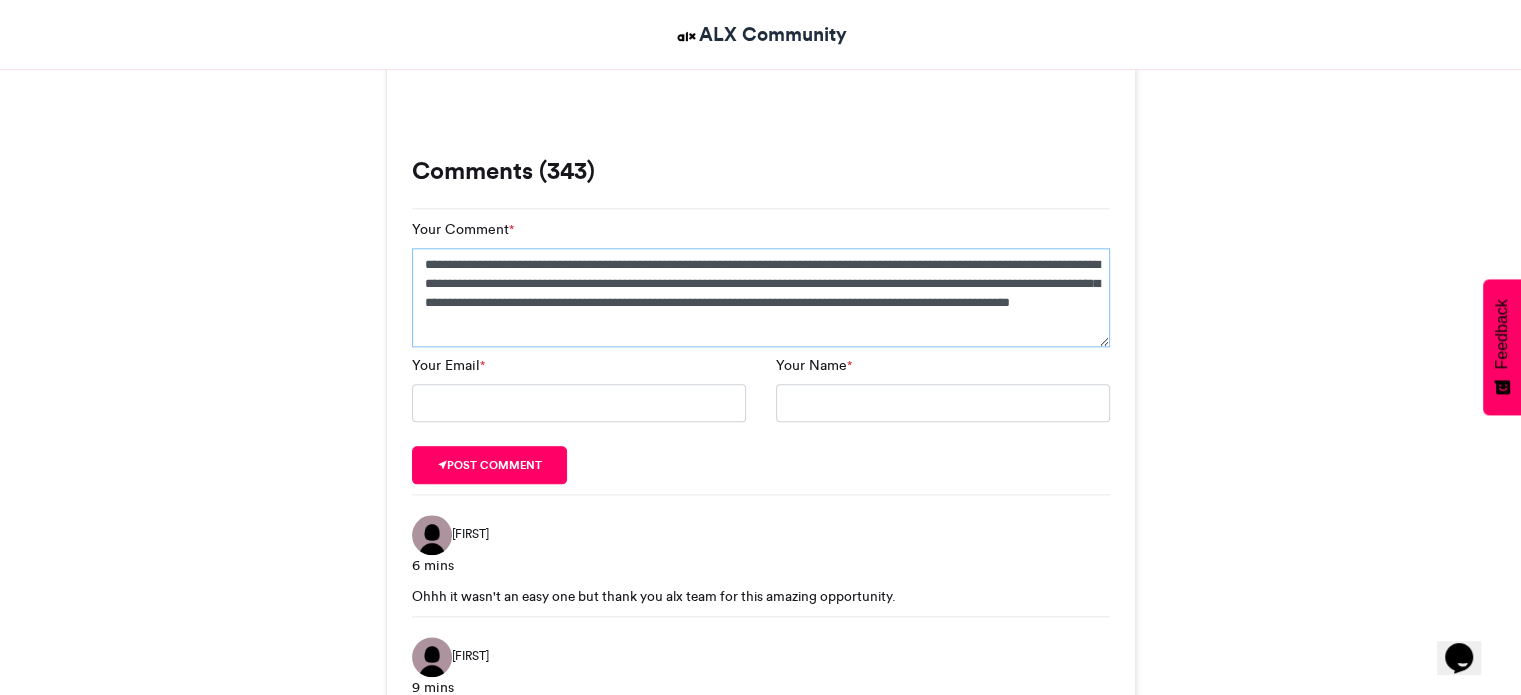 type on "**********" 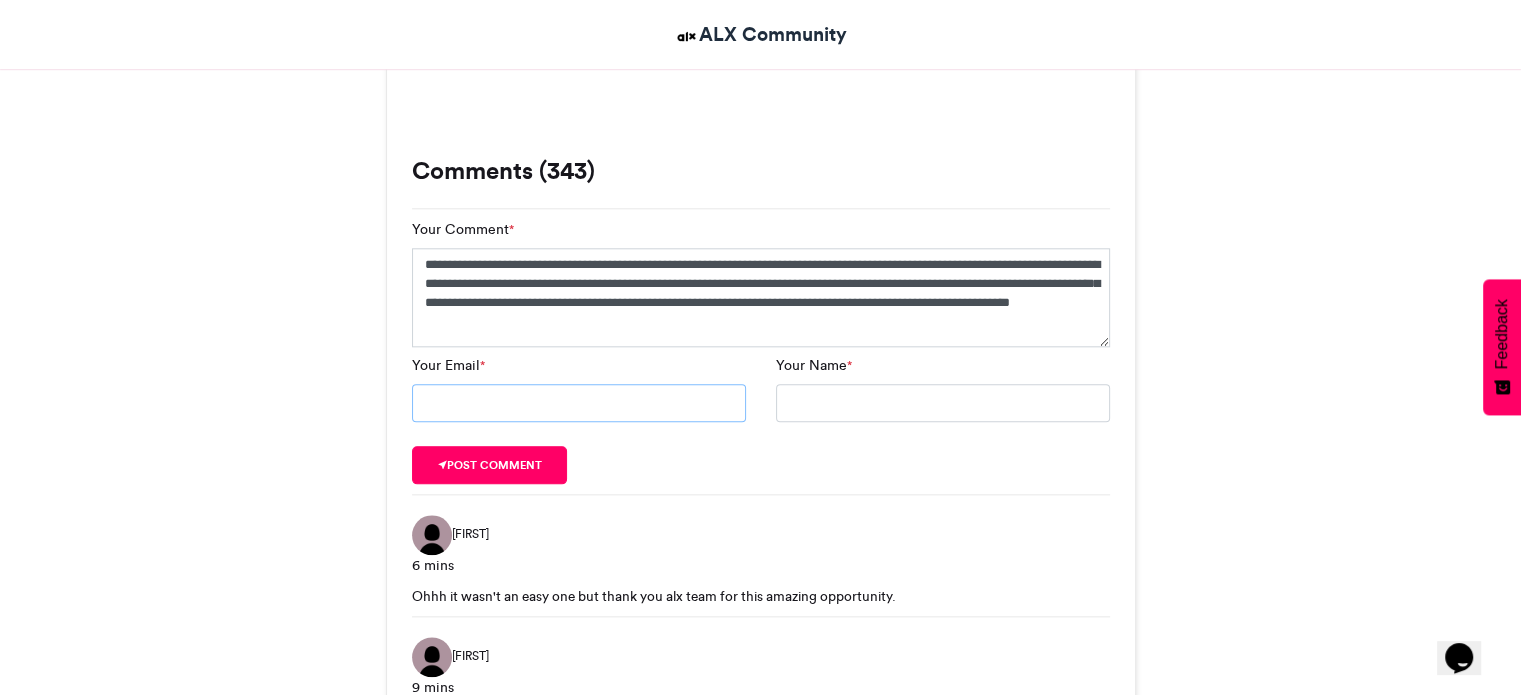 click on "Your Email  *" at bounding box center [579, 403] 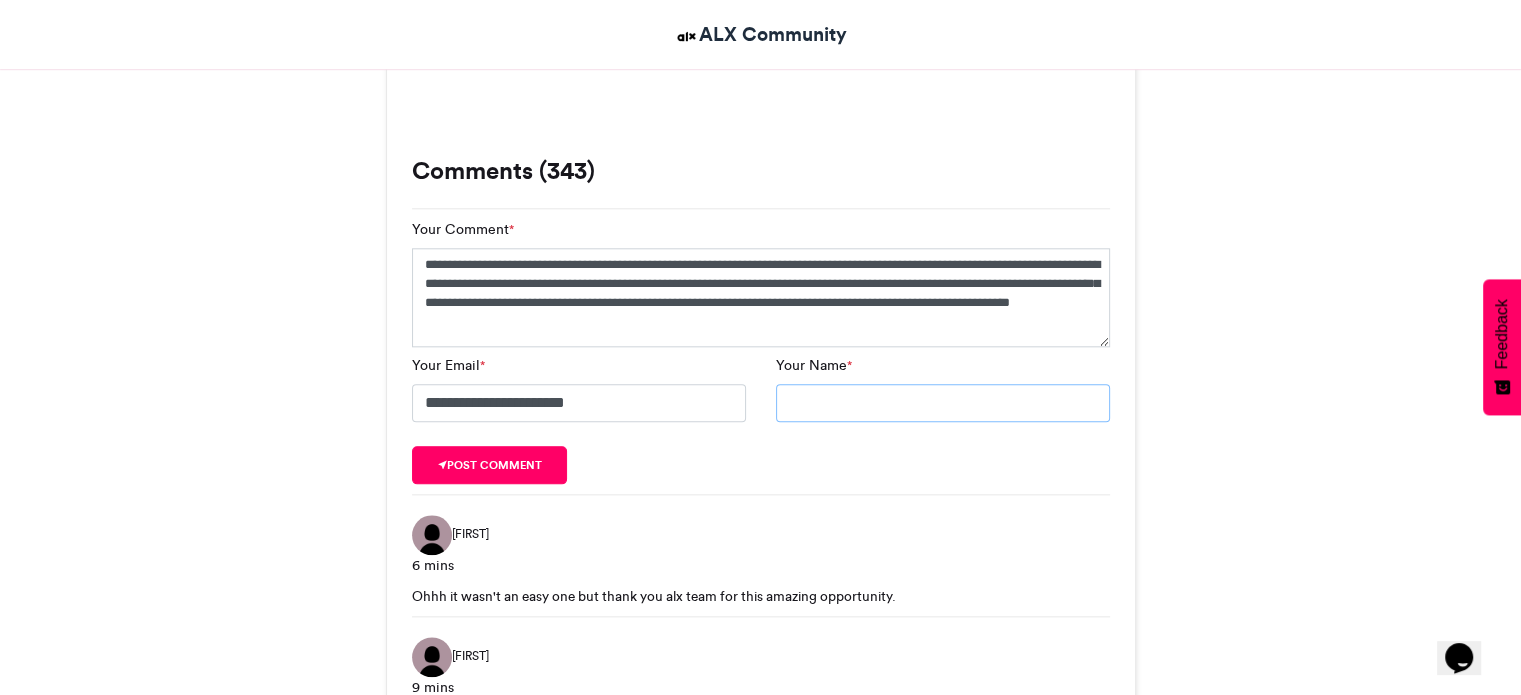 click on "[YOUR NAME]  *" at bounding box center (943, 403) 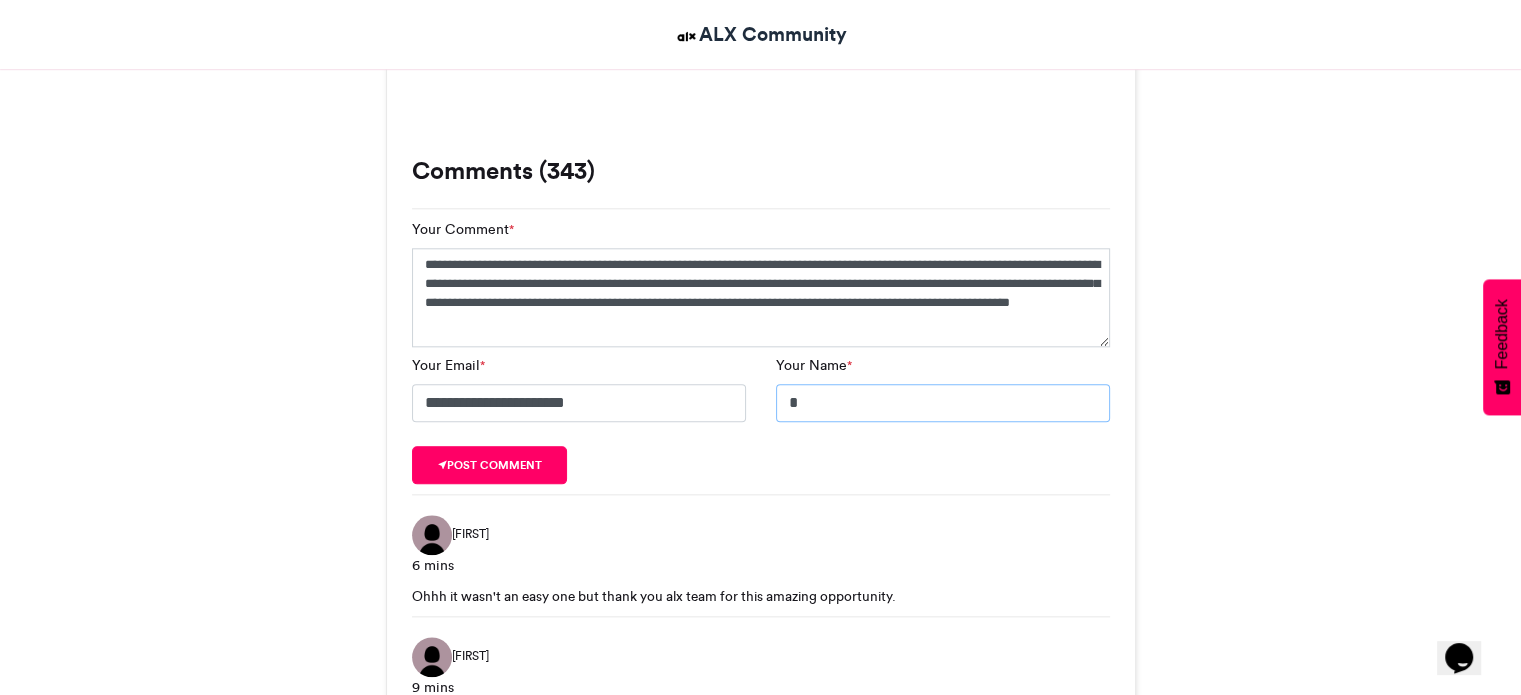 type on "**********" 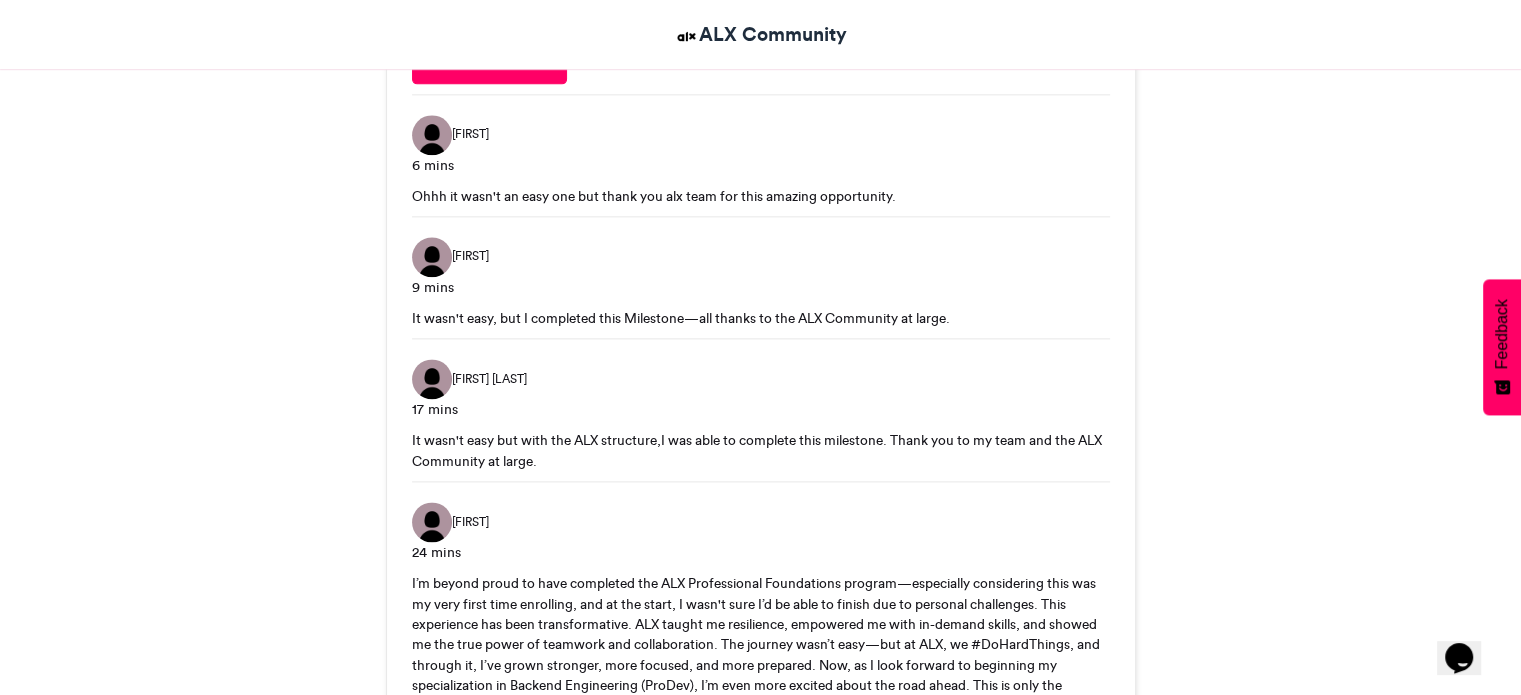 scroll, scrollTop: 2100, scrollLeft: 0, axis: vertical 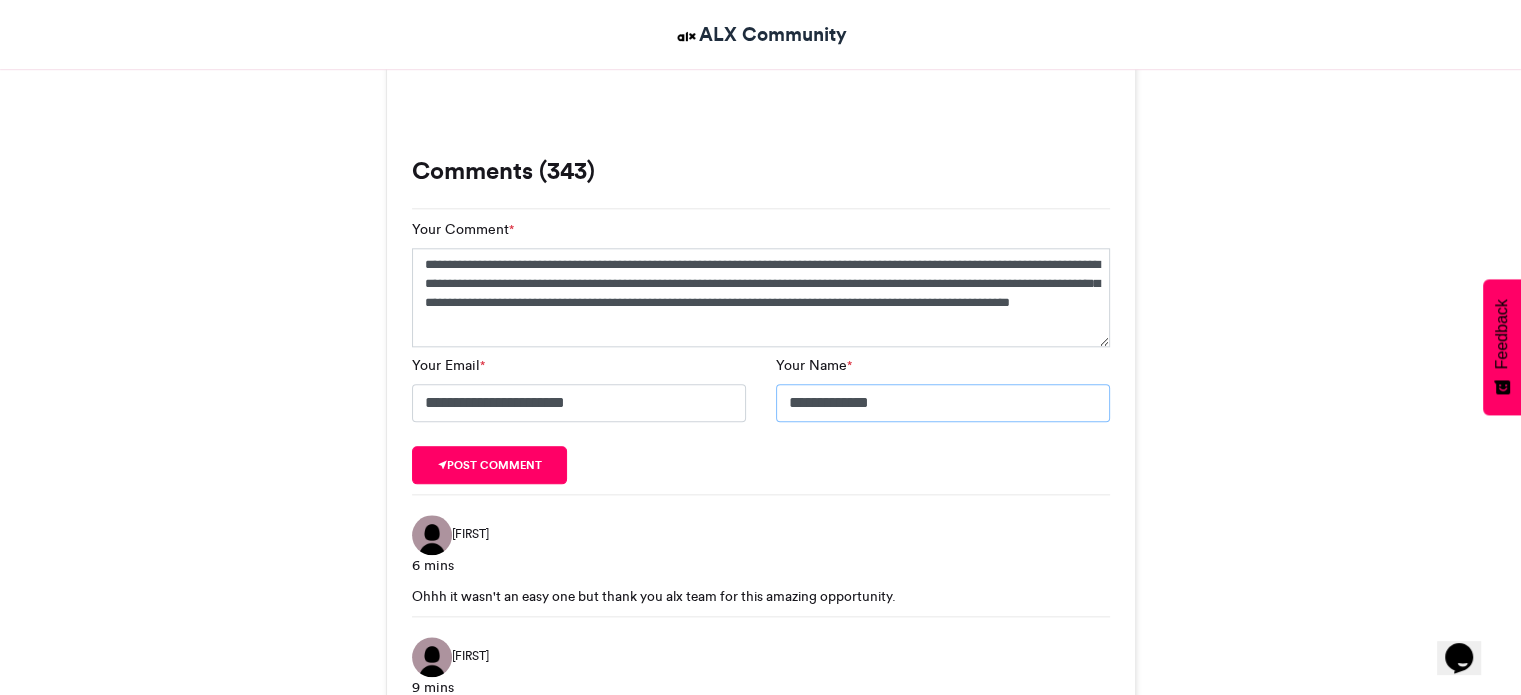 click on "**********" at bounding box center (943, 403) 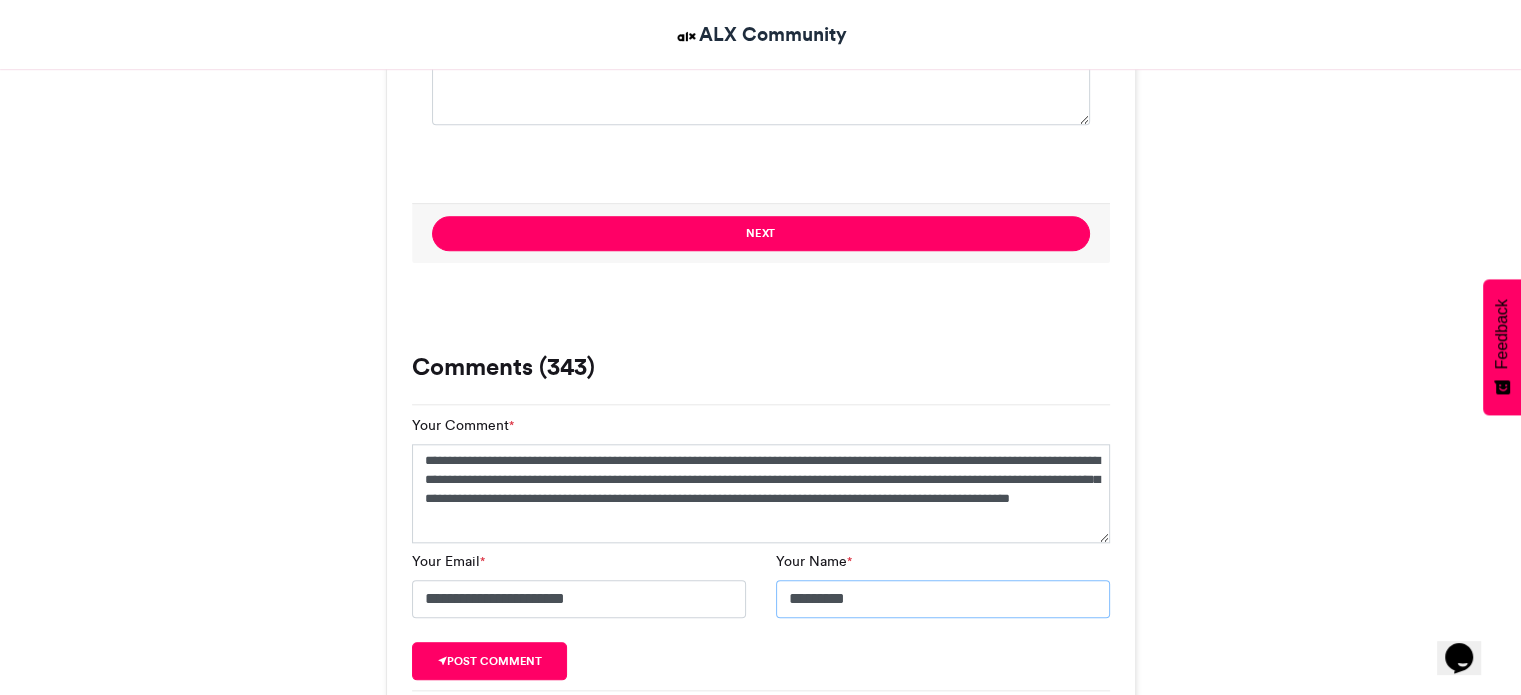 scroll, scrollTop: 2000, scrollLeft: 0, axis: vertical 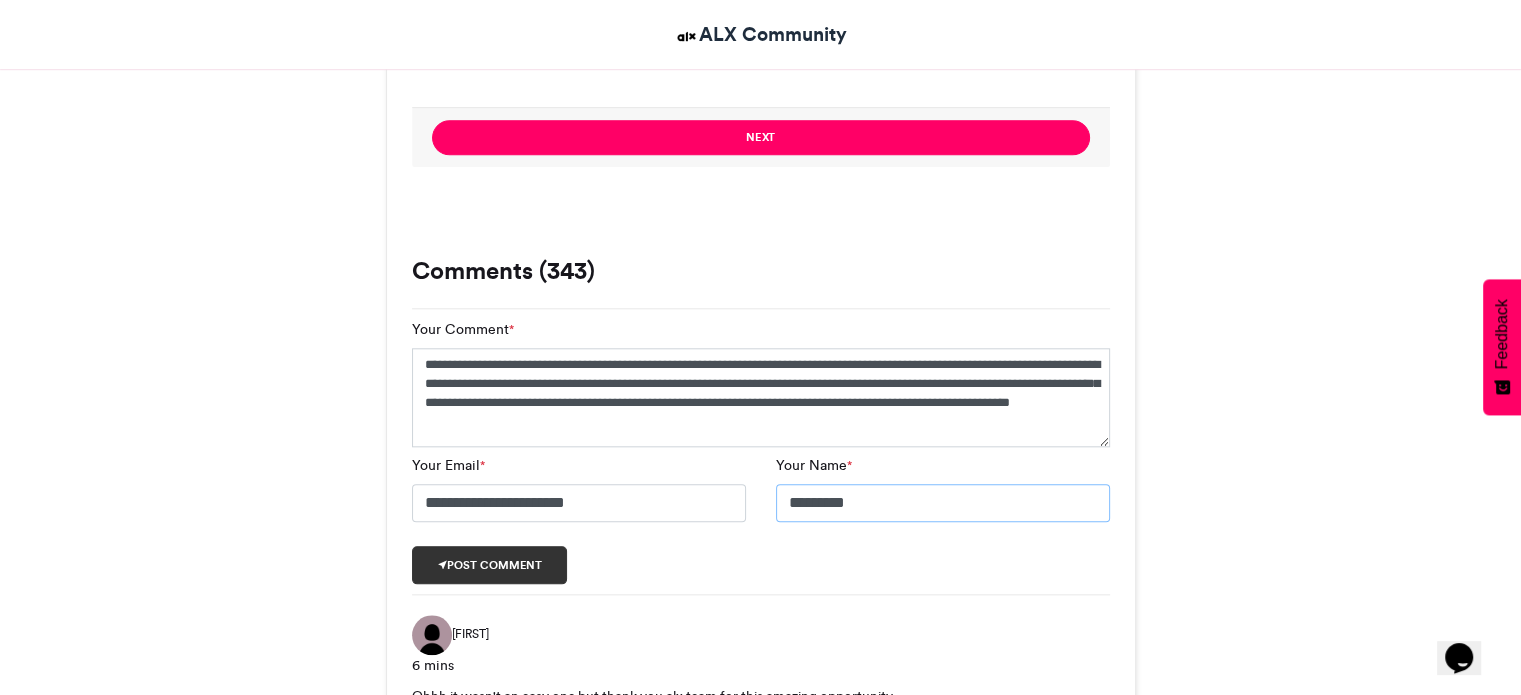 type on "*********" 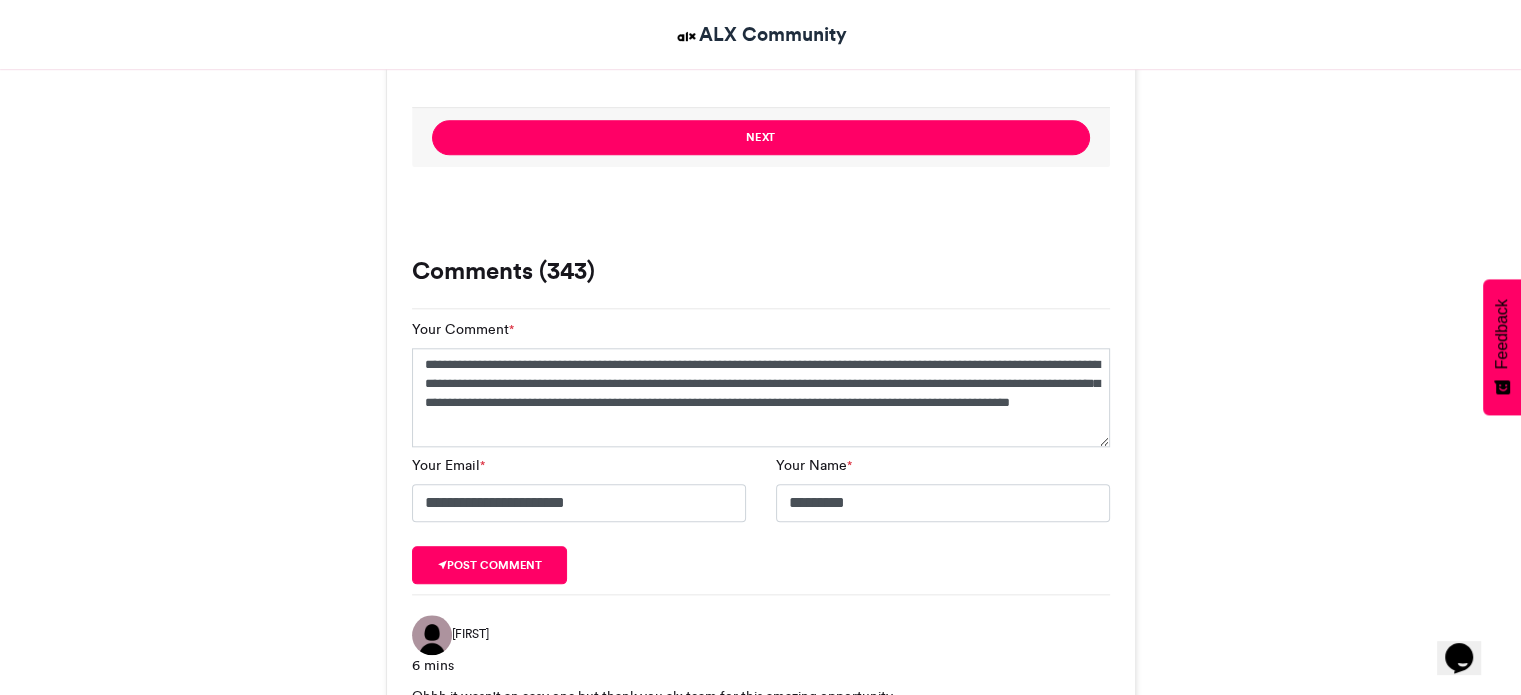 click on "Post comment" at bounding box center (490, 565) 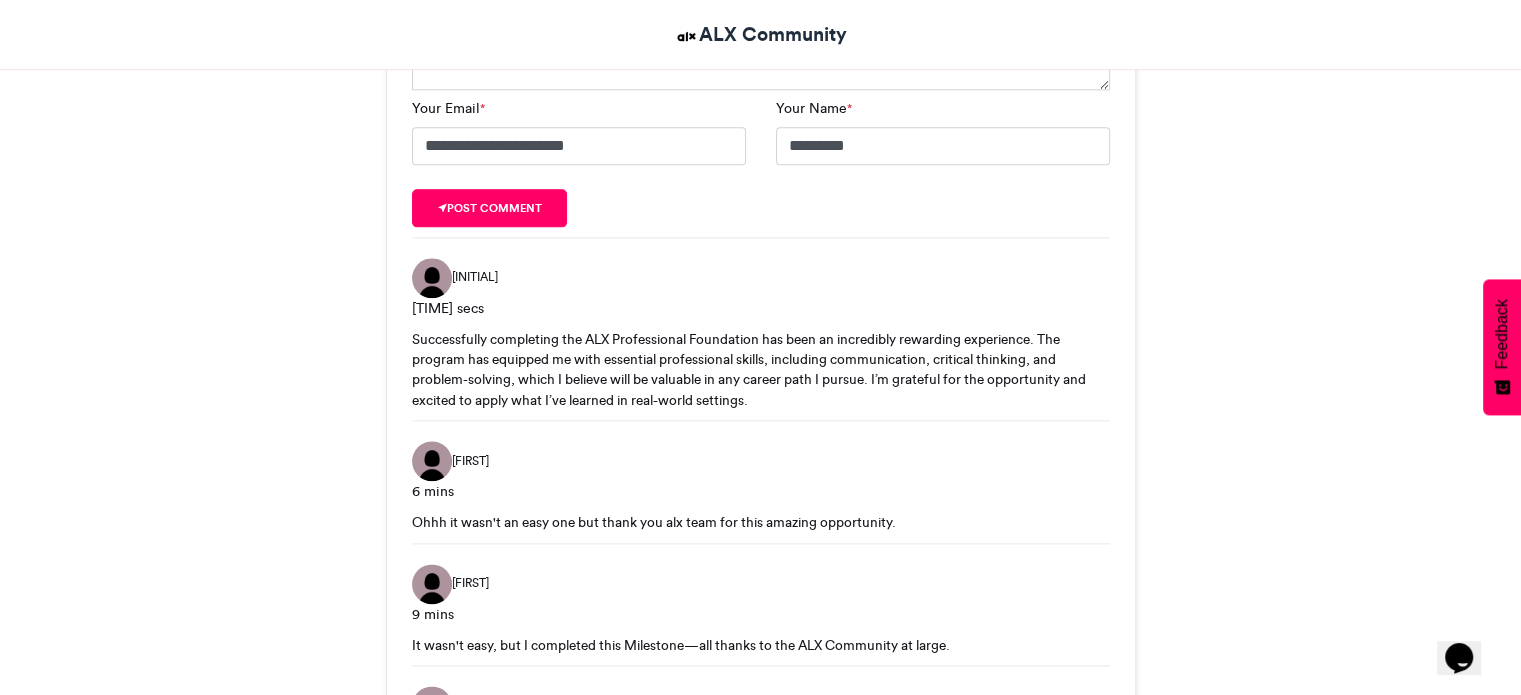 scroll, scrollTop: 2300, scrollLeft: 0, axis: vertical 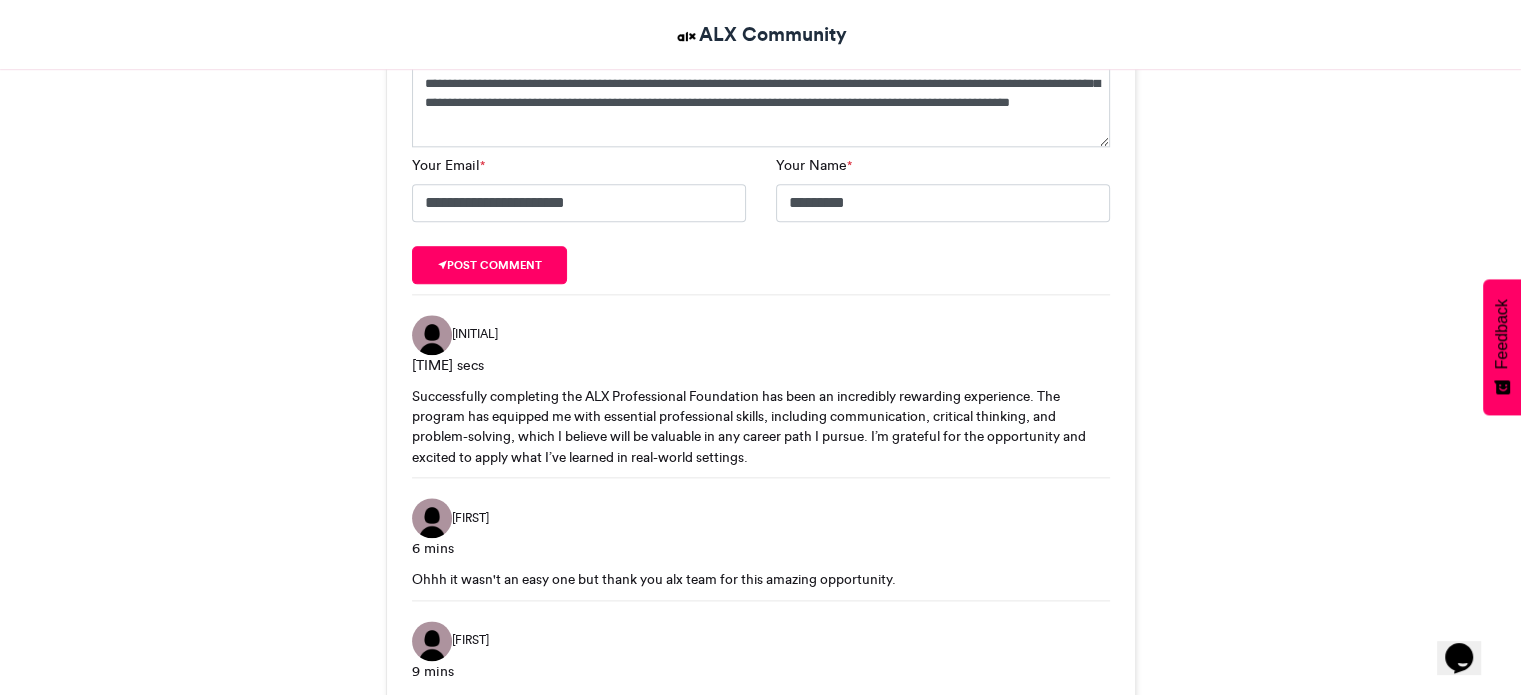 click on "[INITIAL] [TIME] Successfully completing the ALX Professional Foundation has been an incredibly rewarding experience. The program has equipped me with essential professional skills, including communication, critical thinking, and problem-solving, which I believe will be valuable in any career path I pursue. I’m grateful for the opportunity and excited to apply what I’ve learned in real-world settings." at bounding box center [761, 392] 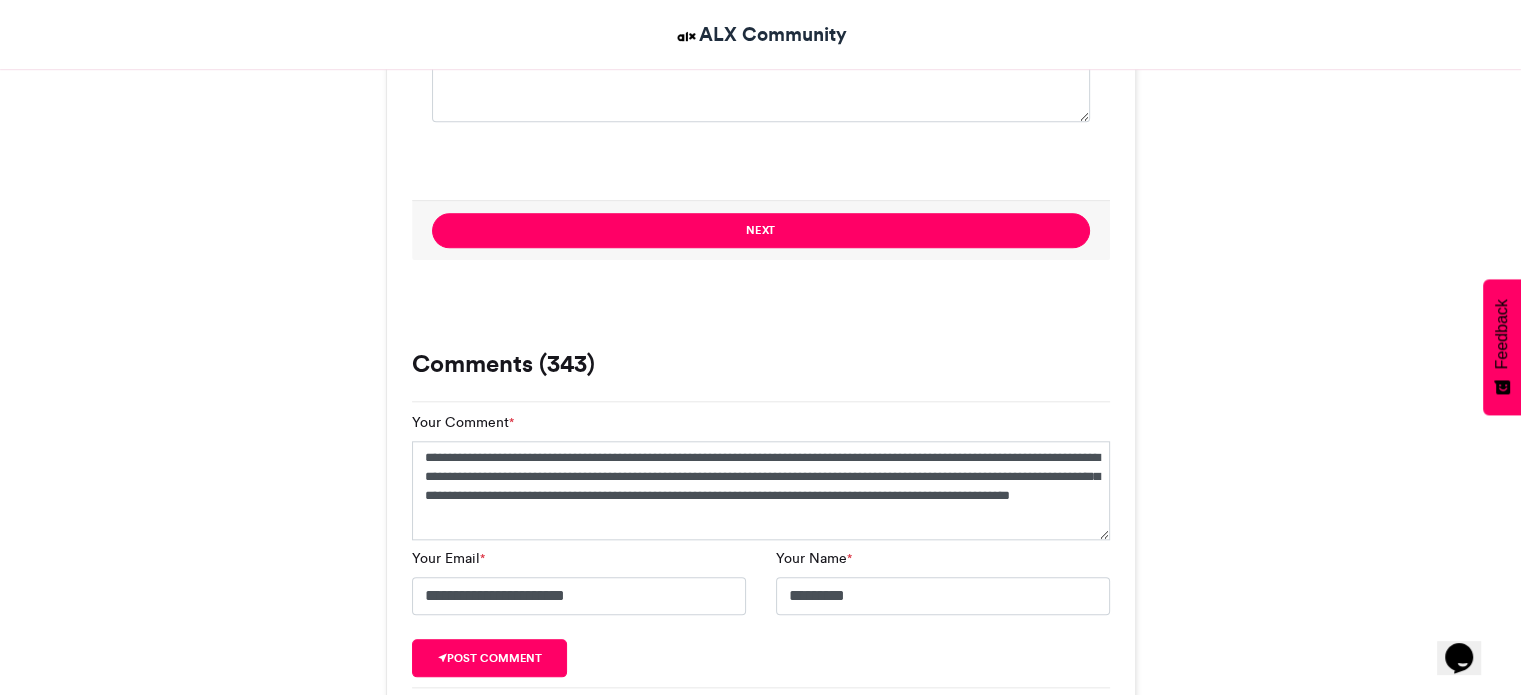 scroll, scrollTop: 1800, scrollLeft: 0, axis: vertical 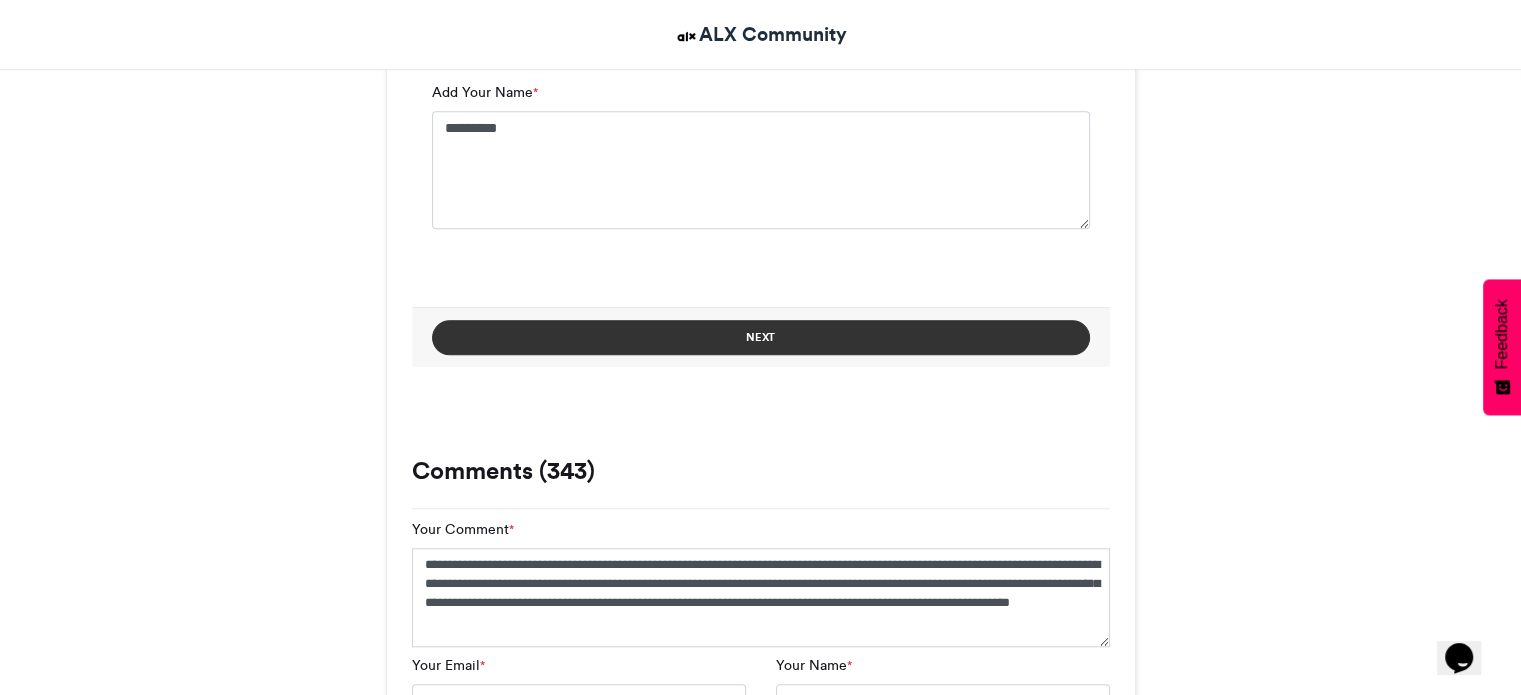 click on "Next" at bounding box center [761, 337] 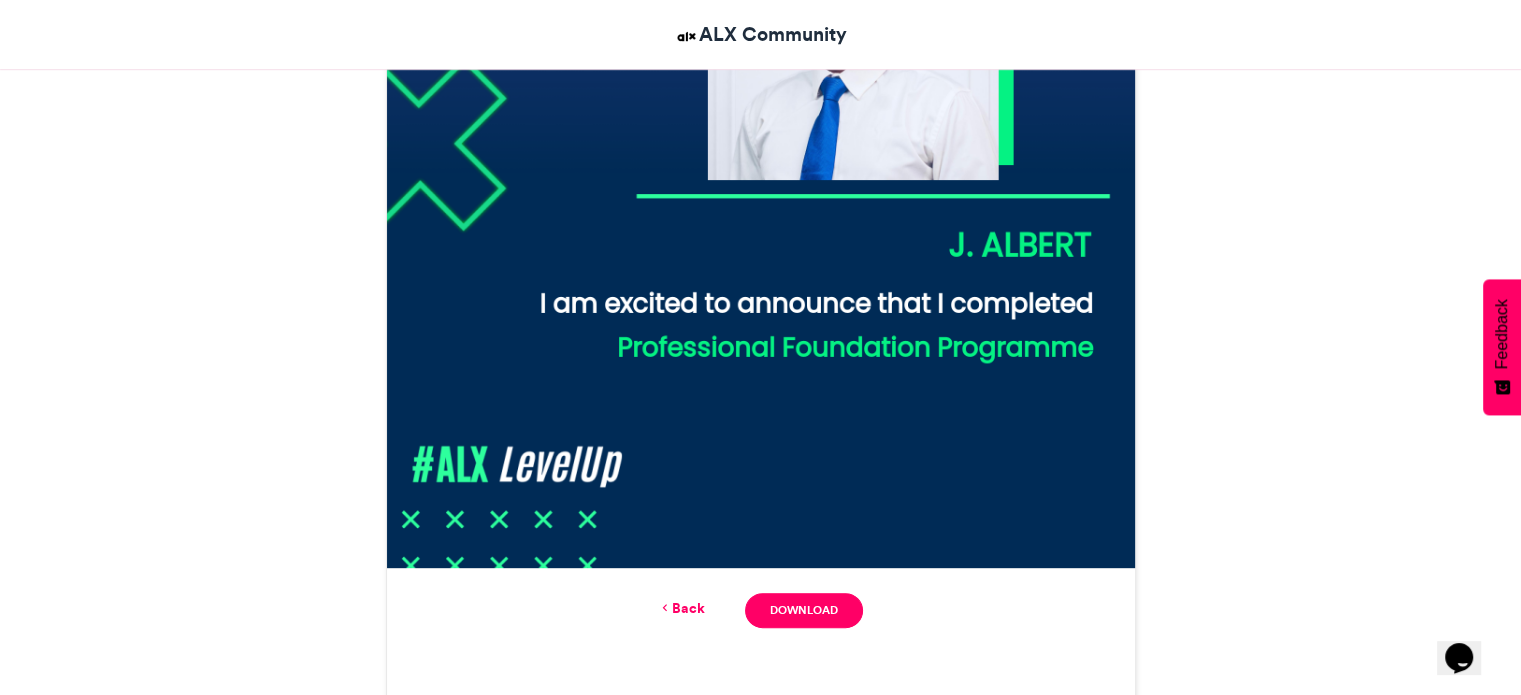 scroll, scrollTop: 813, scrollLeft: 0, axis: vertical 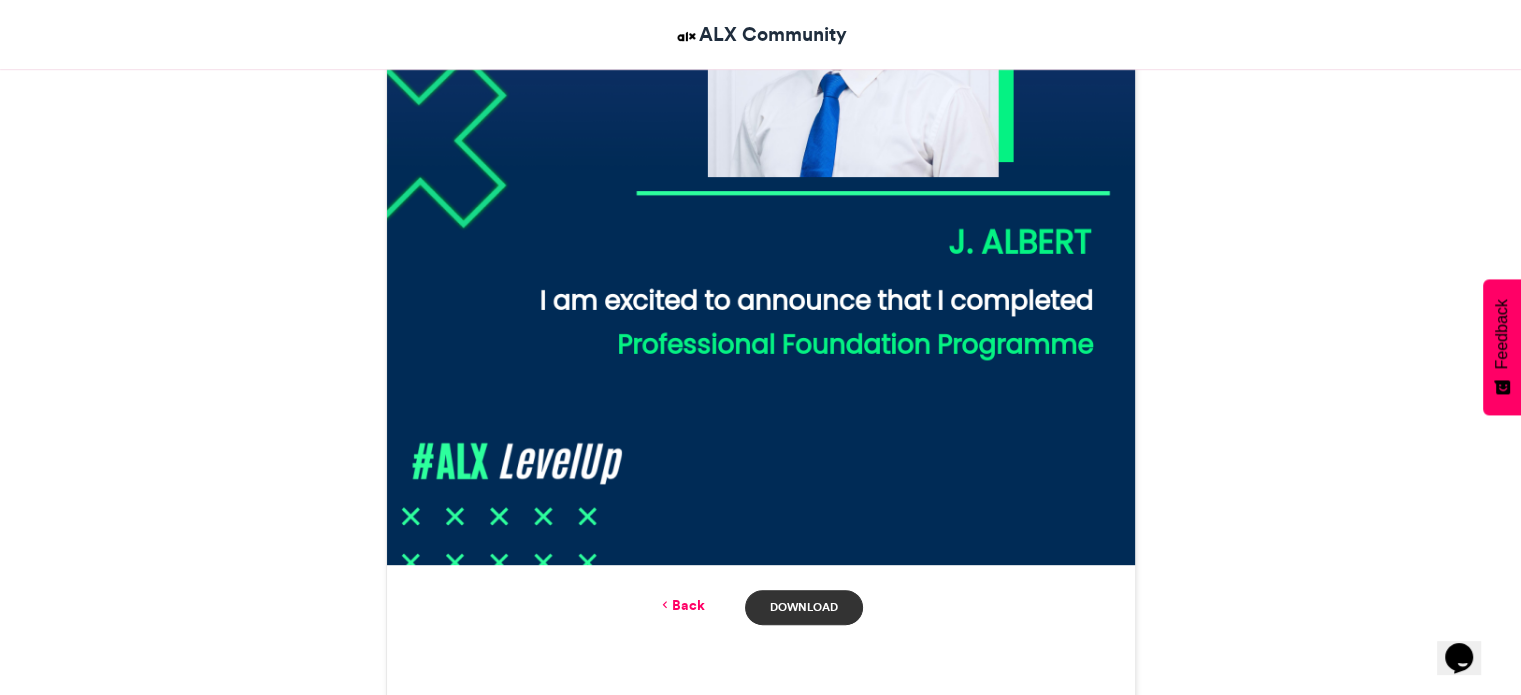 click on "Download" at bounding box center [803, 607] 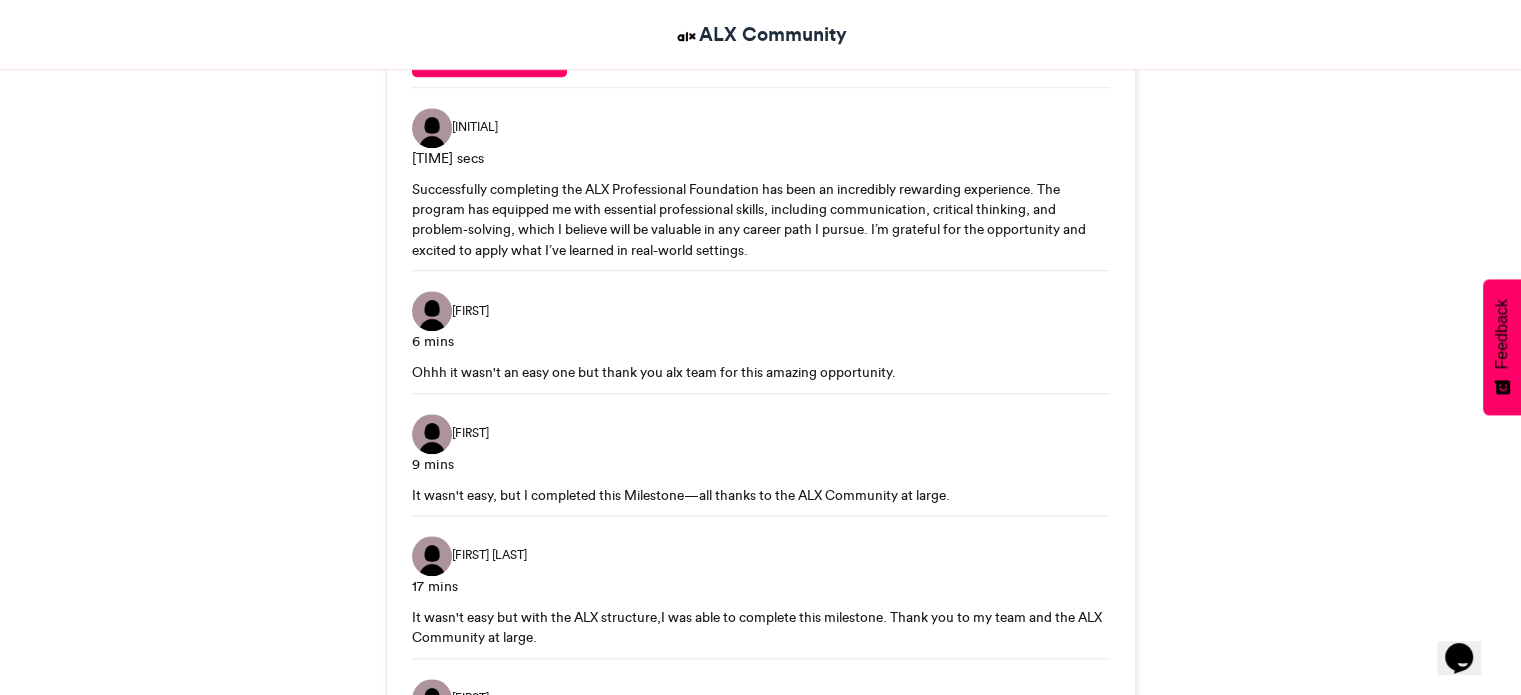 scroll, scrollTop: 1713, scrollLeft: 0, axis: vertical 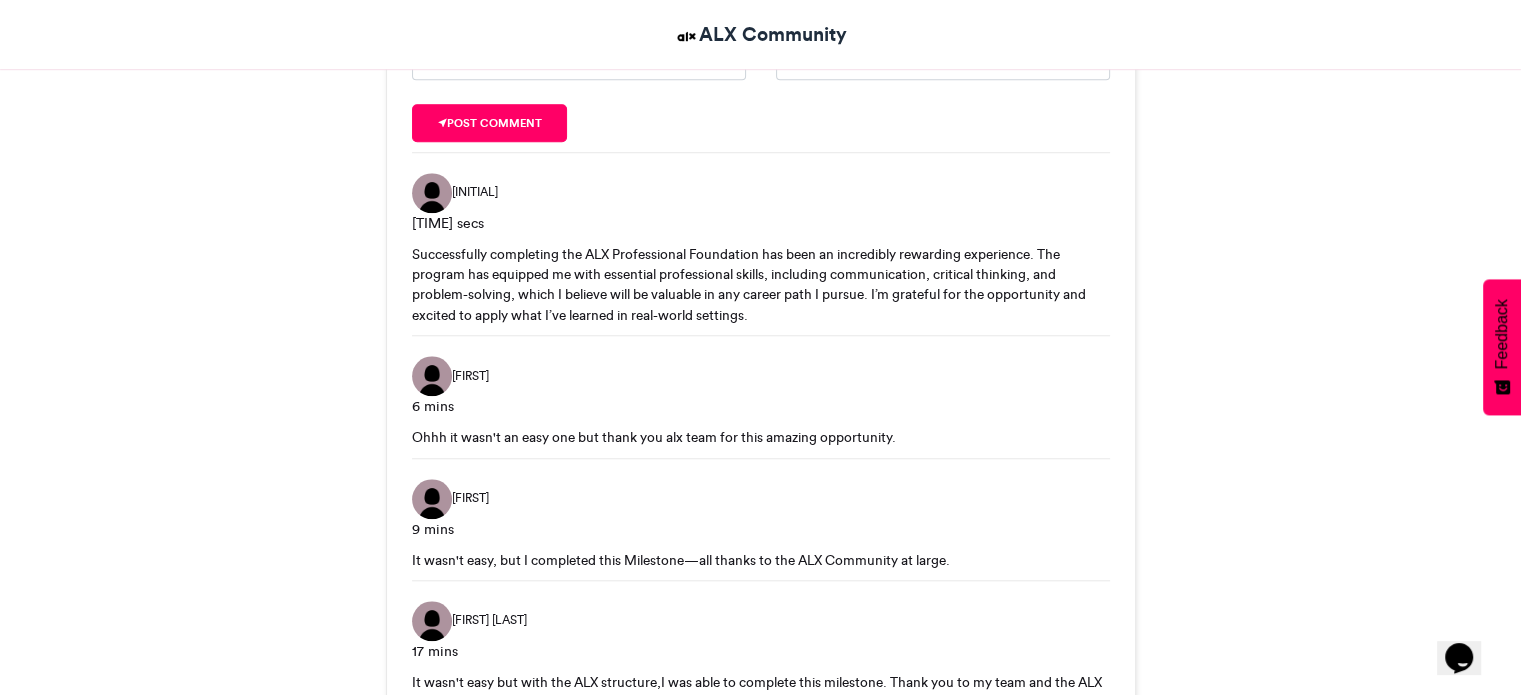click on "Successfully completing the ALX Professional Foundation has been an incredibly rewarding experience. The program has equipped me with essential professional skills, including communication, critical thinking, and problem-solving, which I believe will be valuable in any career path I pursue. I’m grateful for the opportunity and excited to apply what I’ve learned in real-world settings." at bounding box center [761, 285] 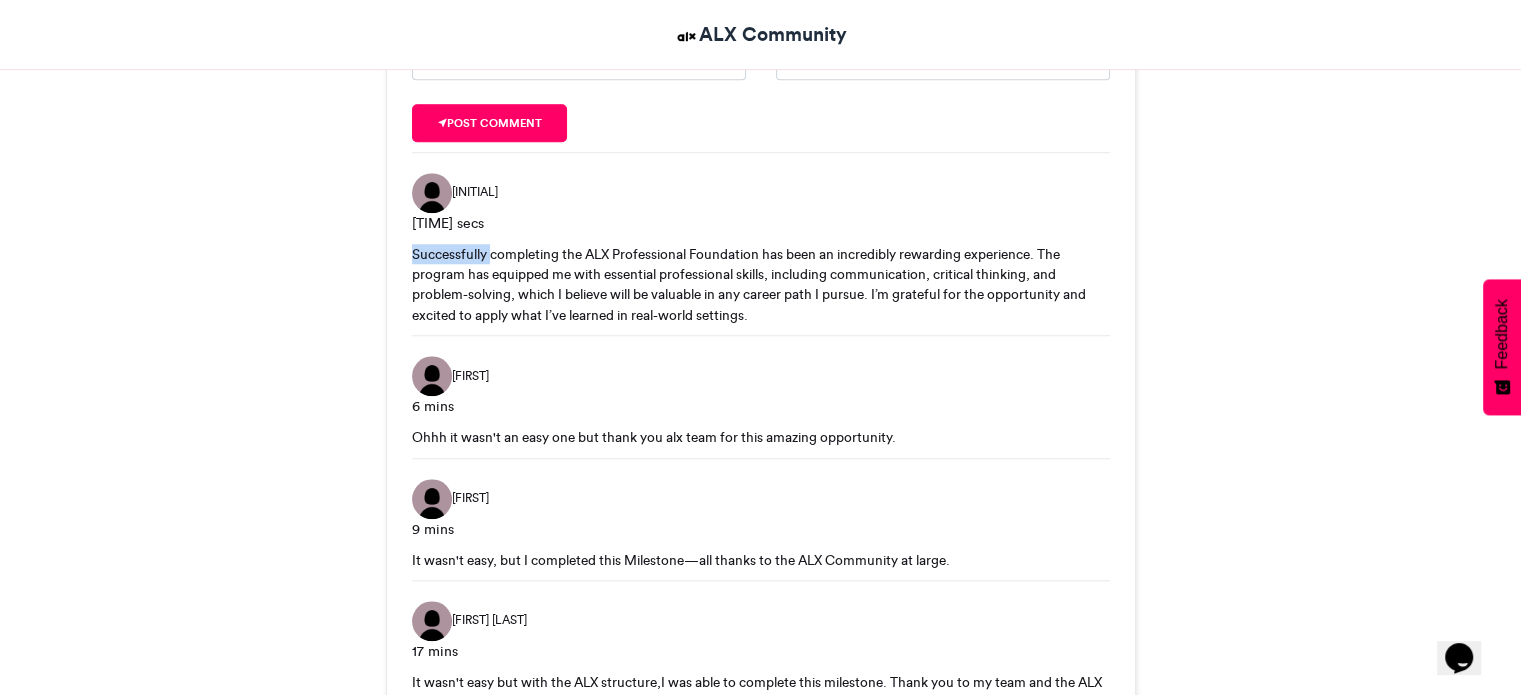 click on "Successfully completing the ALX Professional Foundation has been an incredibly rewarding experience. The program has equipped me with essential professional skills, including communication, critical thinking, and problem-solving, which I believe will be valuable in any career path I pursue. I’m grateful for the opportunity and excited to apply what I’ve learned in real-world settings." at bounding box center (761, 285) 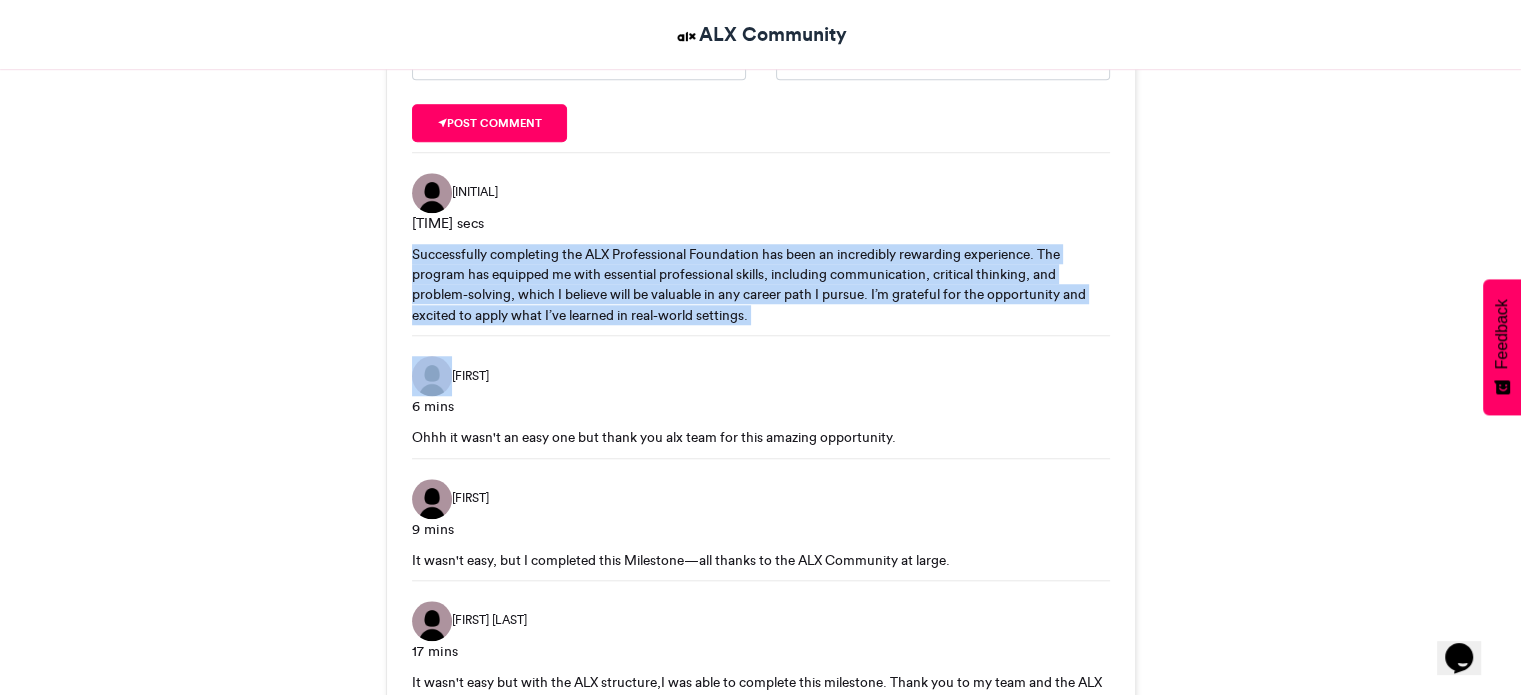 click on "Successfully completing the ALX Professional Foundation has been an incredibly rewarding experience. The program has equipped me with essential professional skills, including communication, critical thinking, and problem-solving, which I believe will be valuable in any career path I pursue. I’m grateful for the opportunity and excited to apply what I’ve learned in real-world settings." at bounding box center [761, 285] 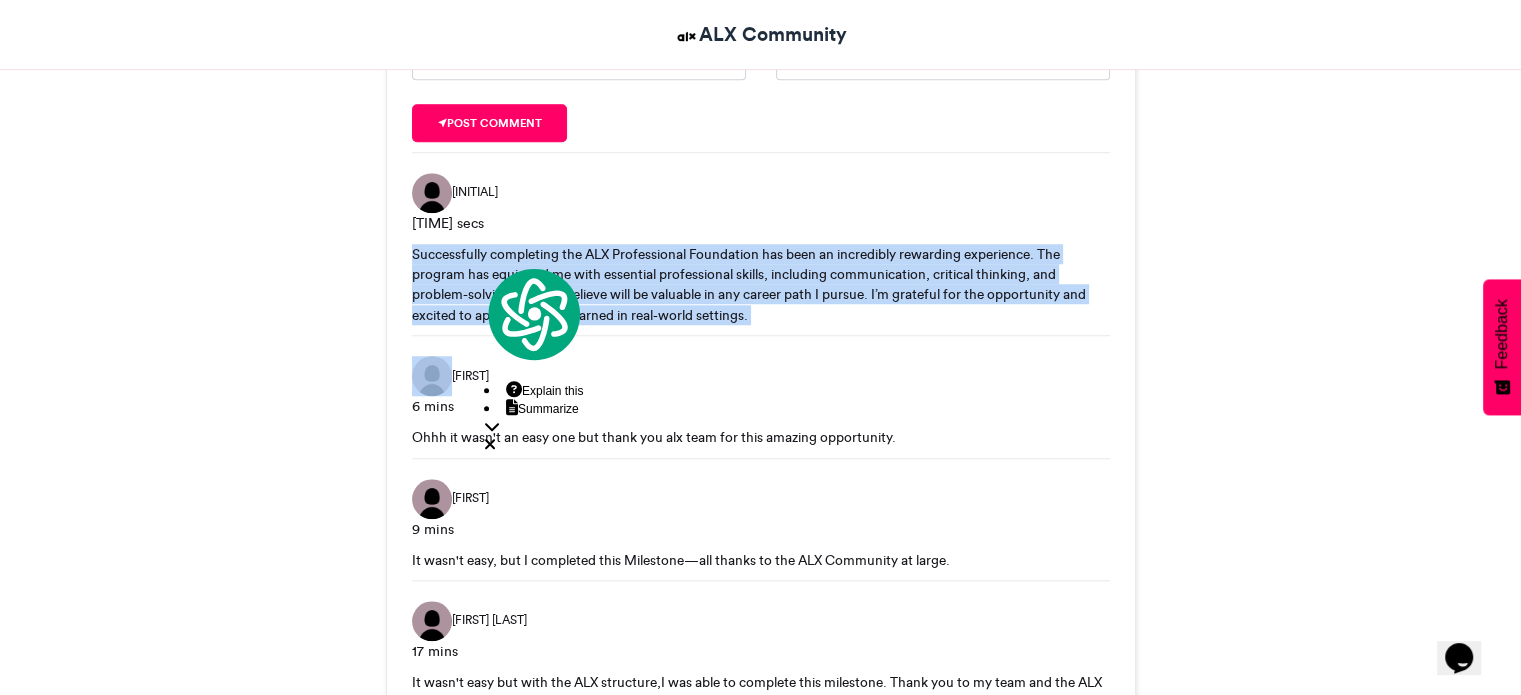 copy on "Successfully completing the ALX Professional Foundation has been an incredibly rewarding experience. The program has equipped me with essential professional skills, including communication, critical thinking, and problem-solving, which I believe will be valuable in any career path I pursue. I’m grateful for the opportunity and excited to apply what I’ve learned in real-world settings." 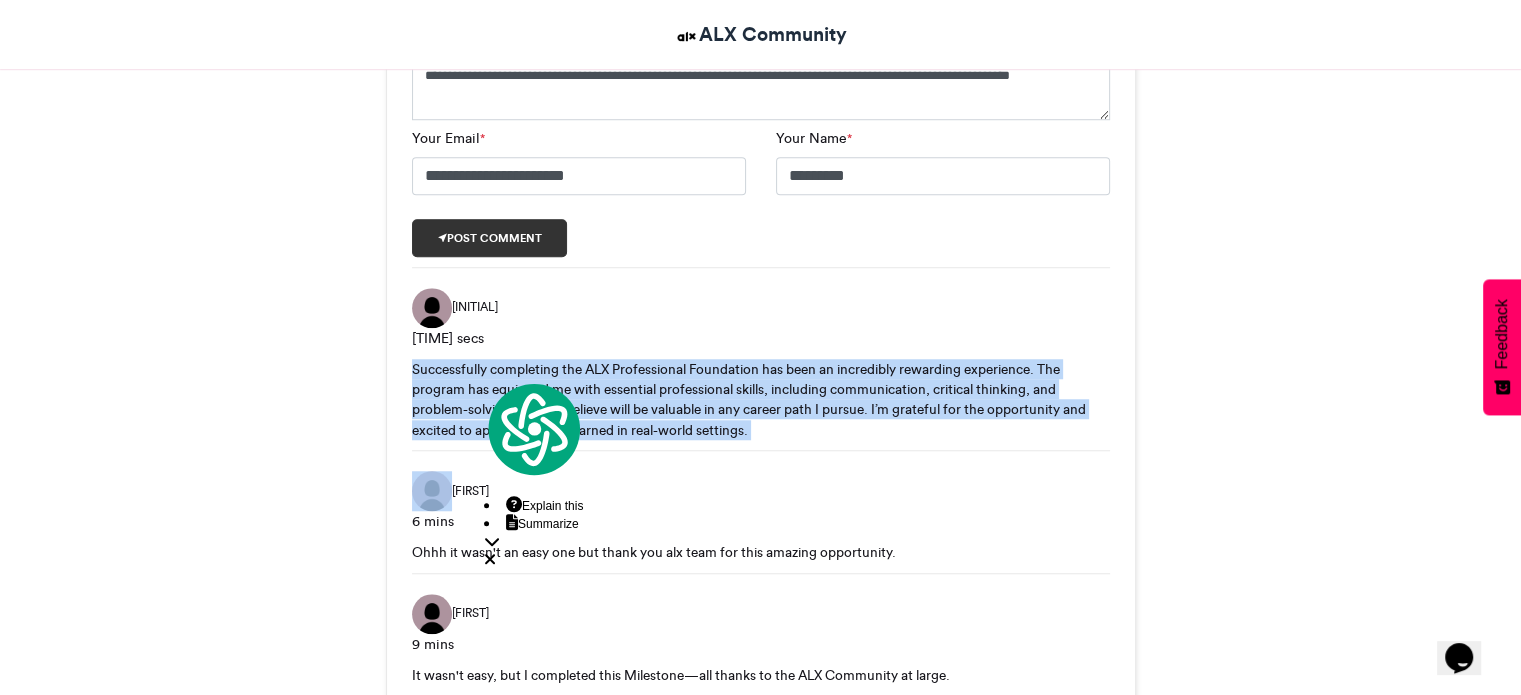 scroll, scrollTop: 1413, scrollLeft: 0, axis: vertical 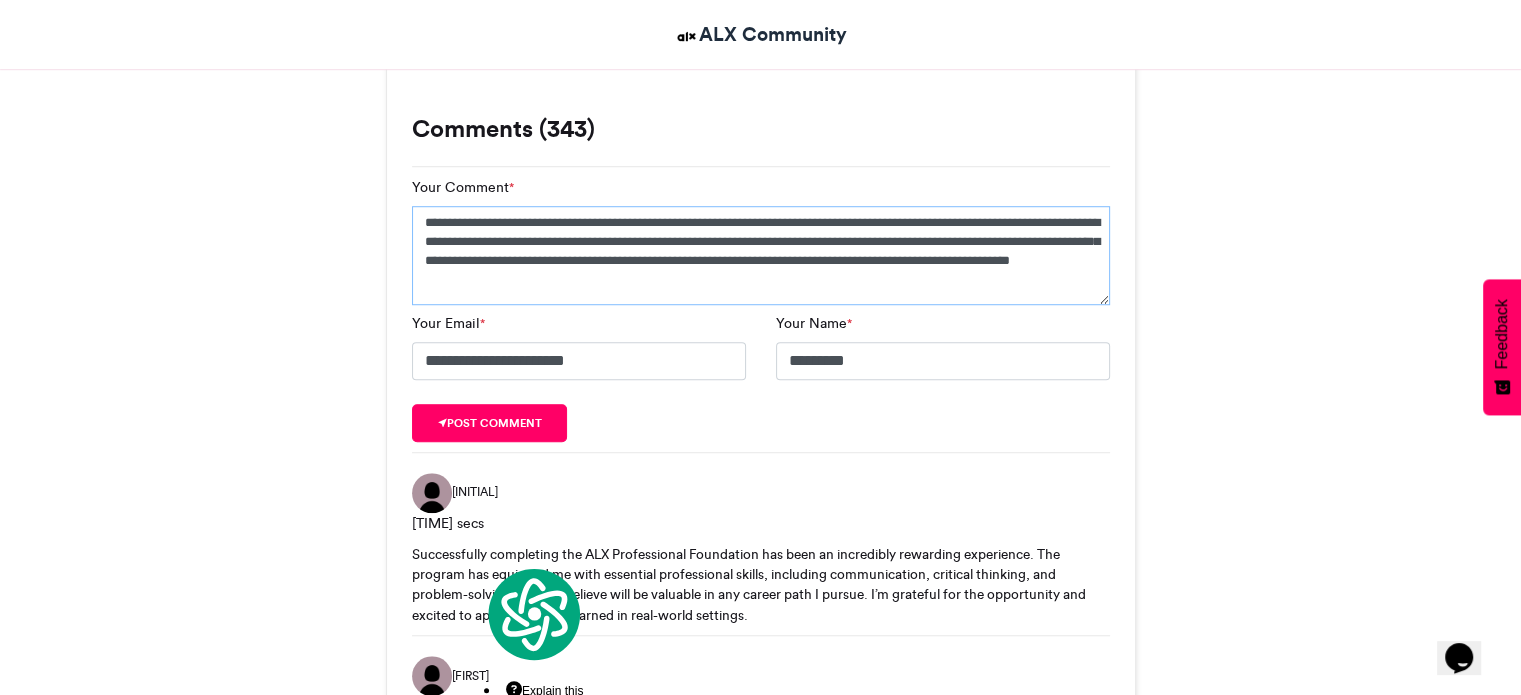 click on "**********" at bounding box center [761, 255] 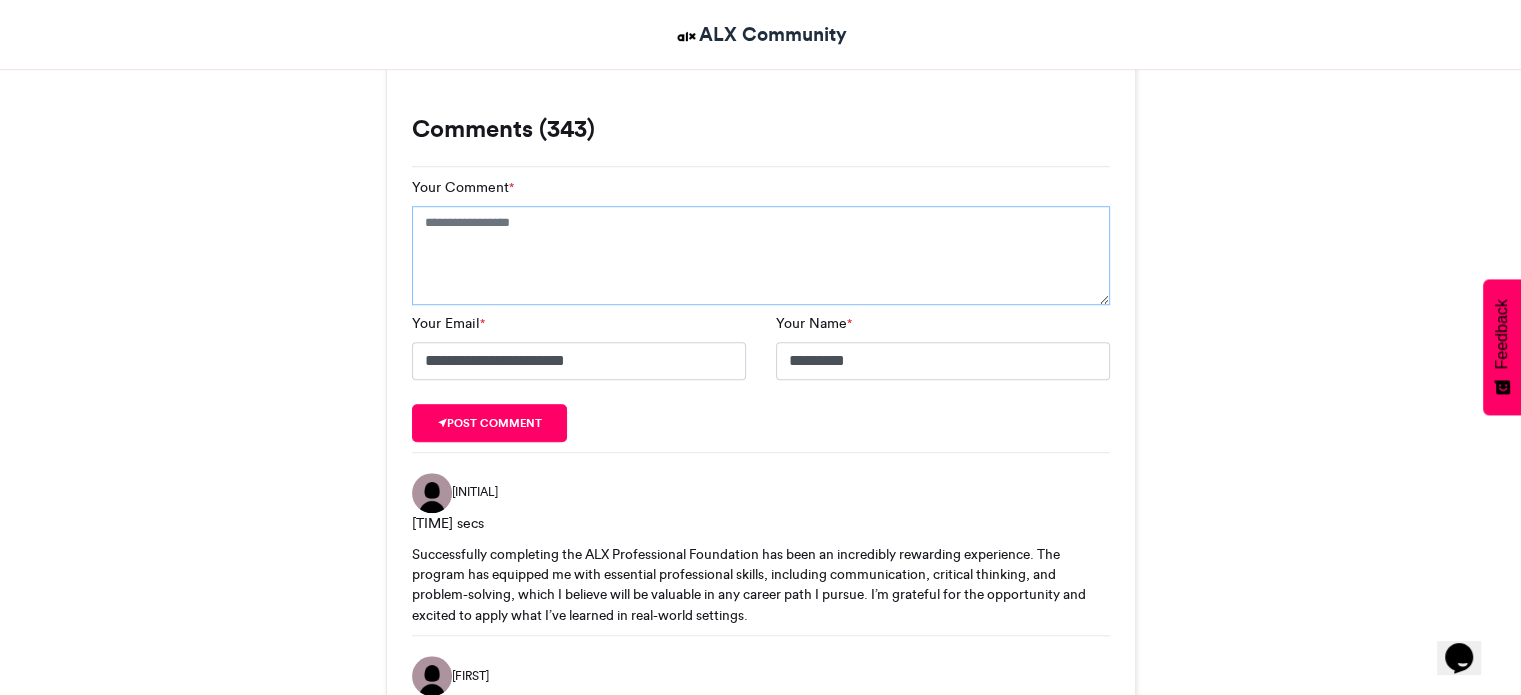 paste on "**********" 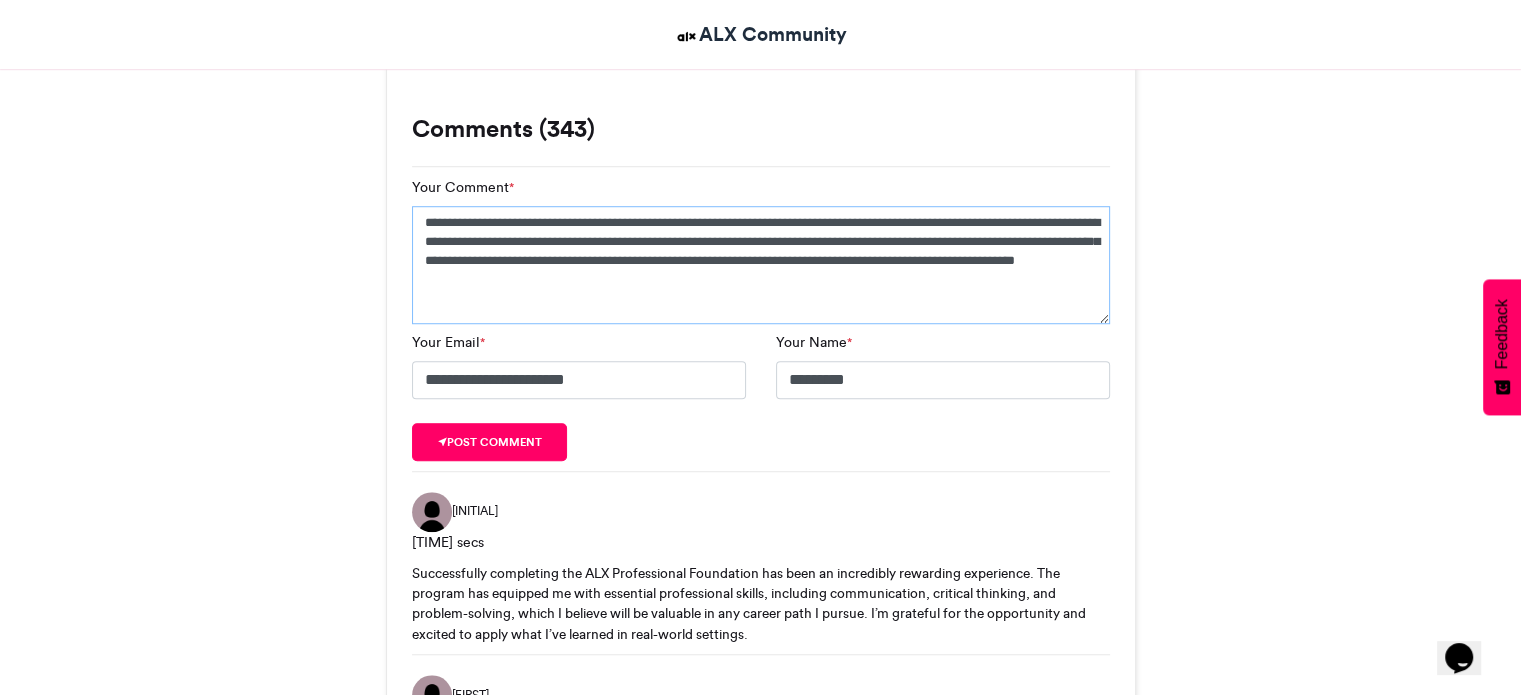 type on "**********" 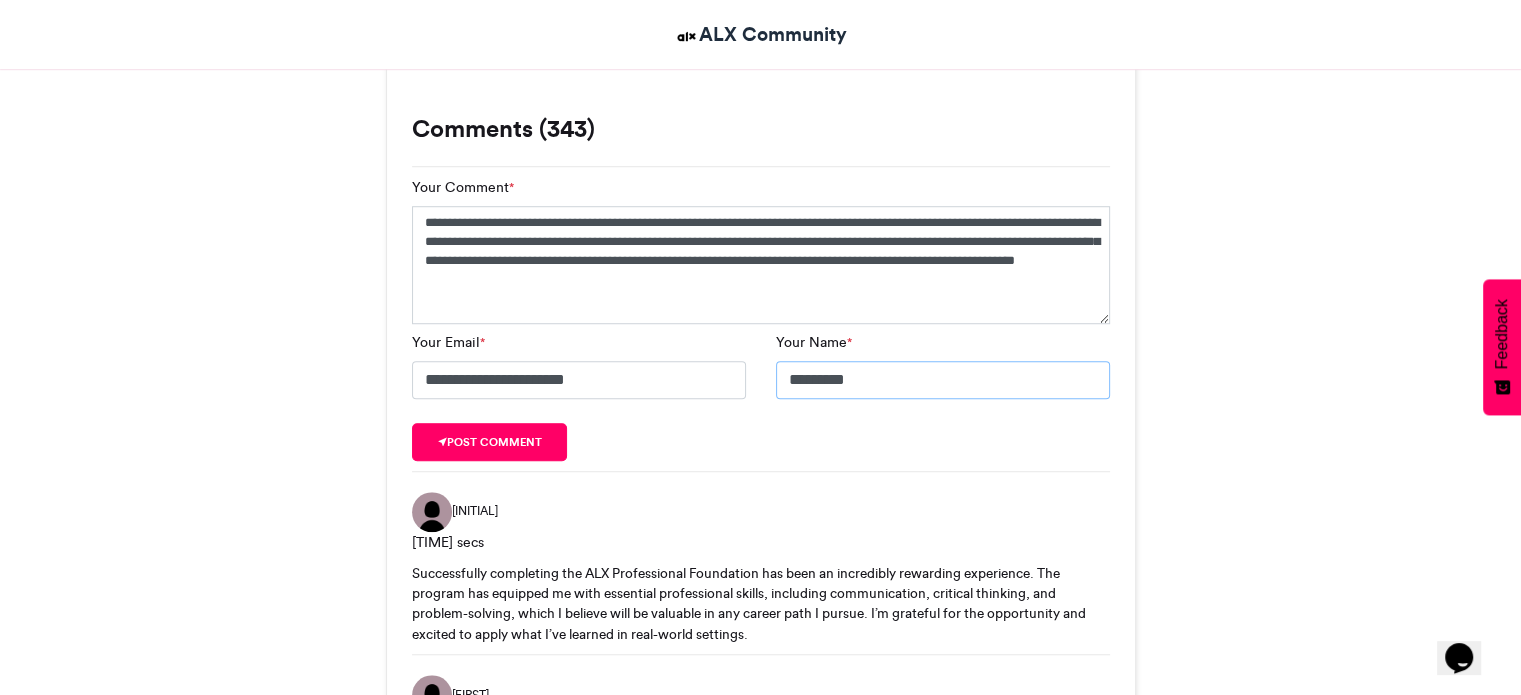 click on "*********" at bounding box center [943, 380] 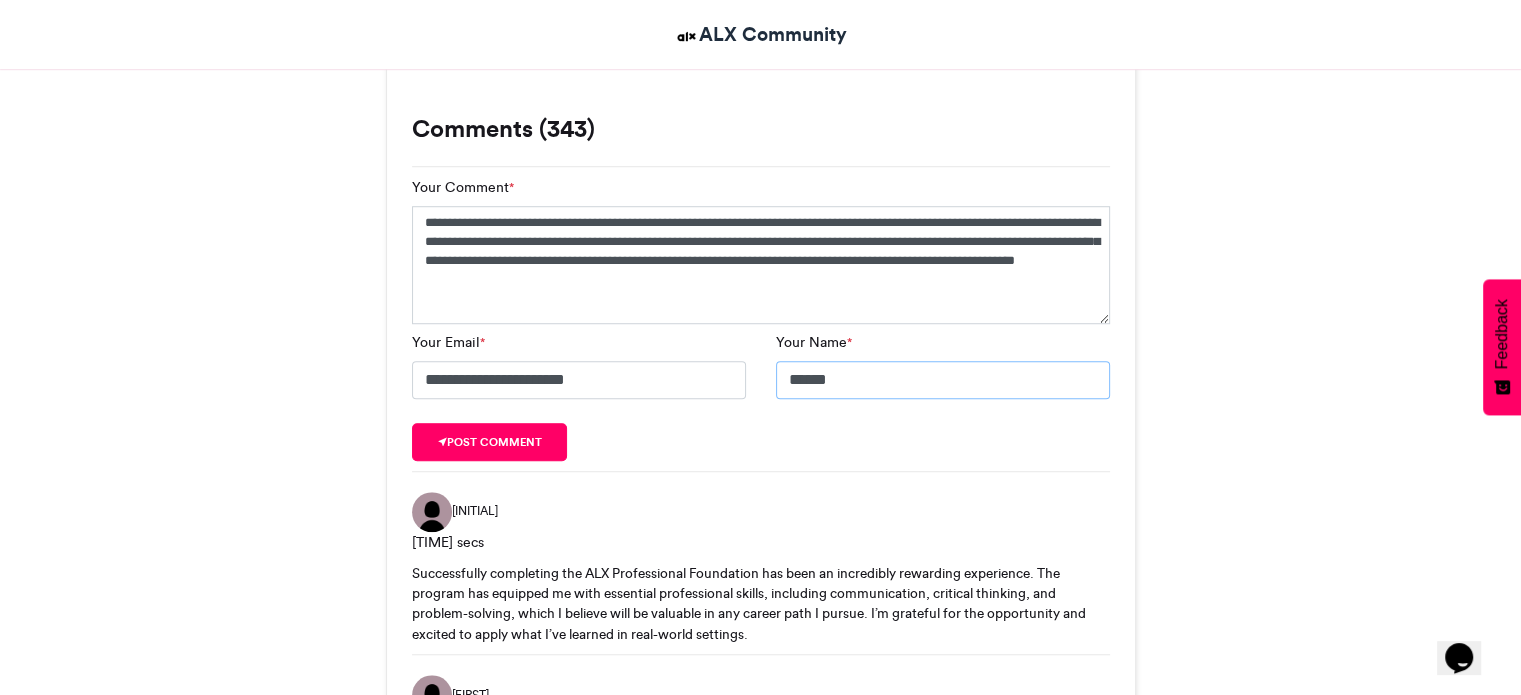 type on "******" 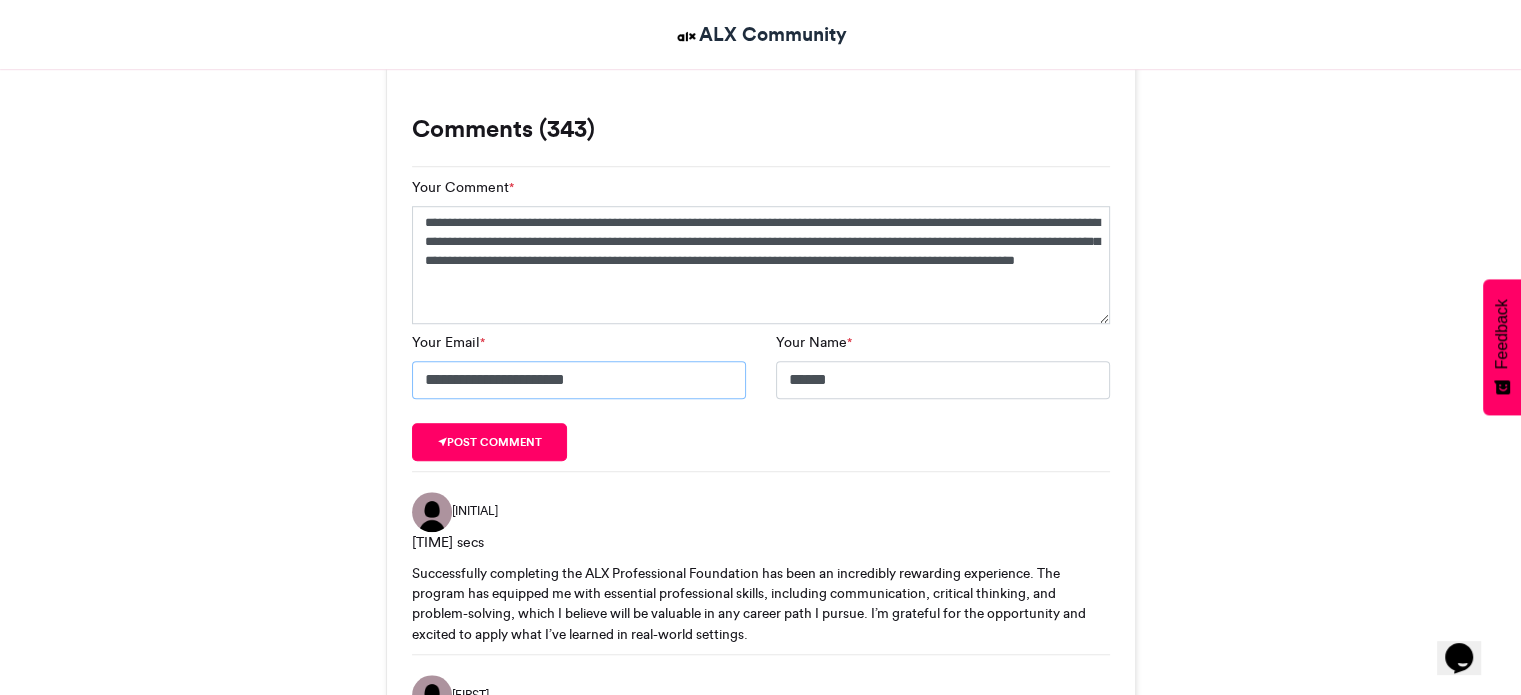 click on "**********" at bounding box center (579, 380) 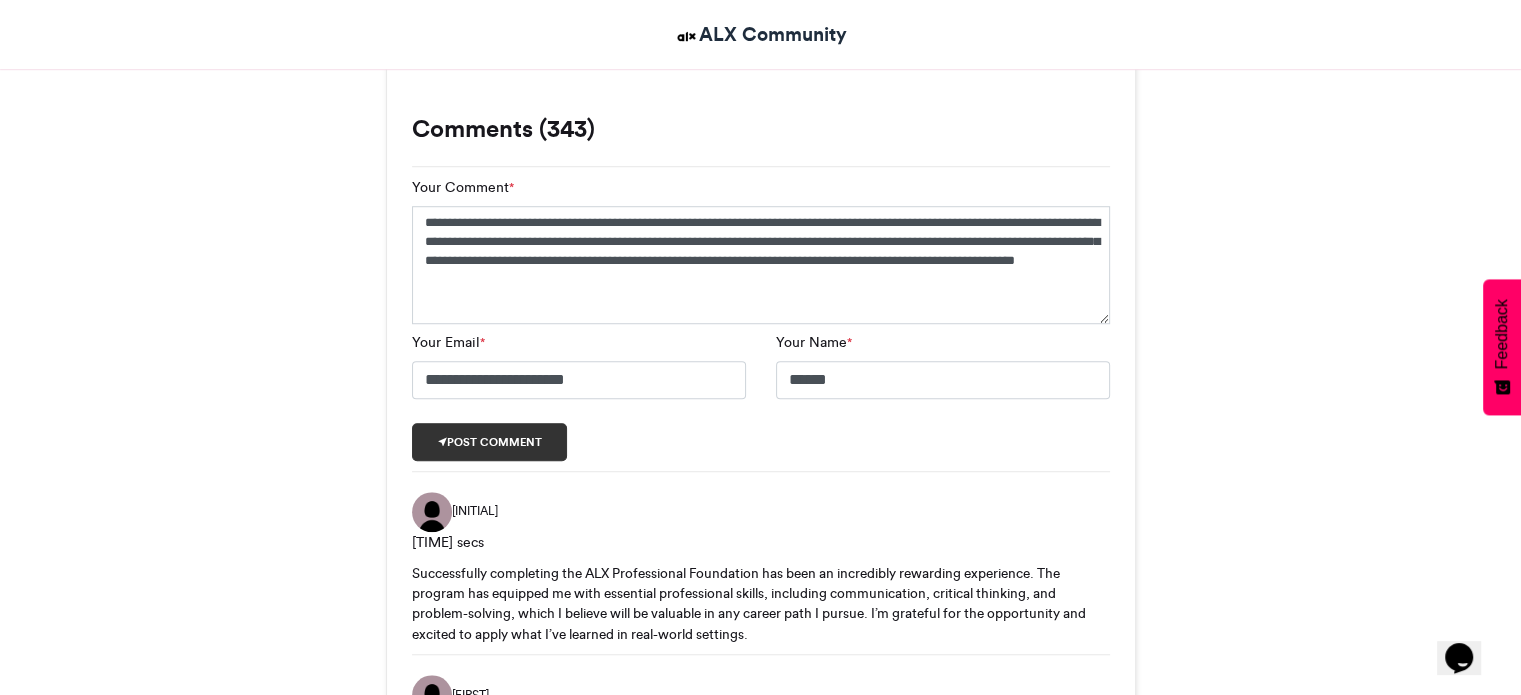 click on "Post comment" at bounding box center (490, 442) 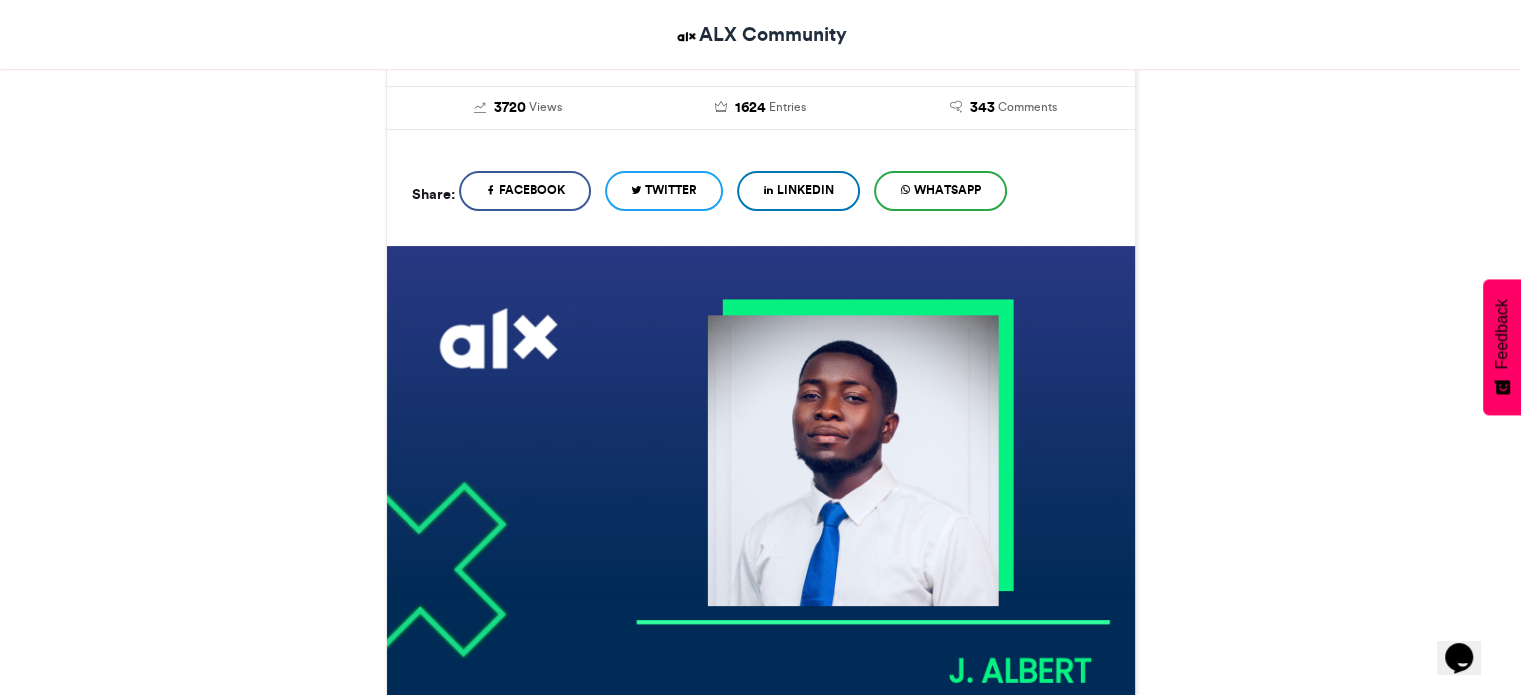 scroll, scrollTop: 368, scrollLeft: 0, axis: vertical 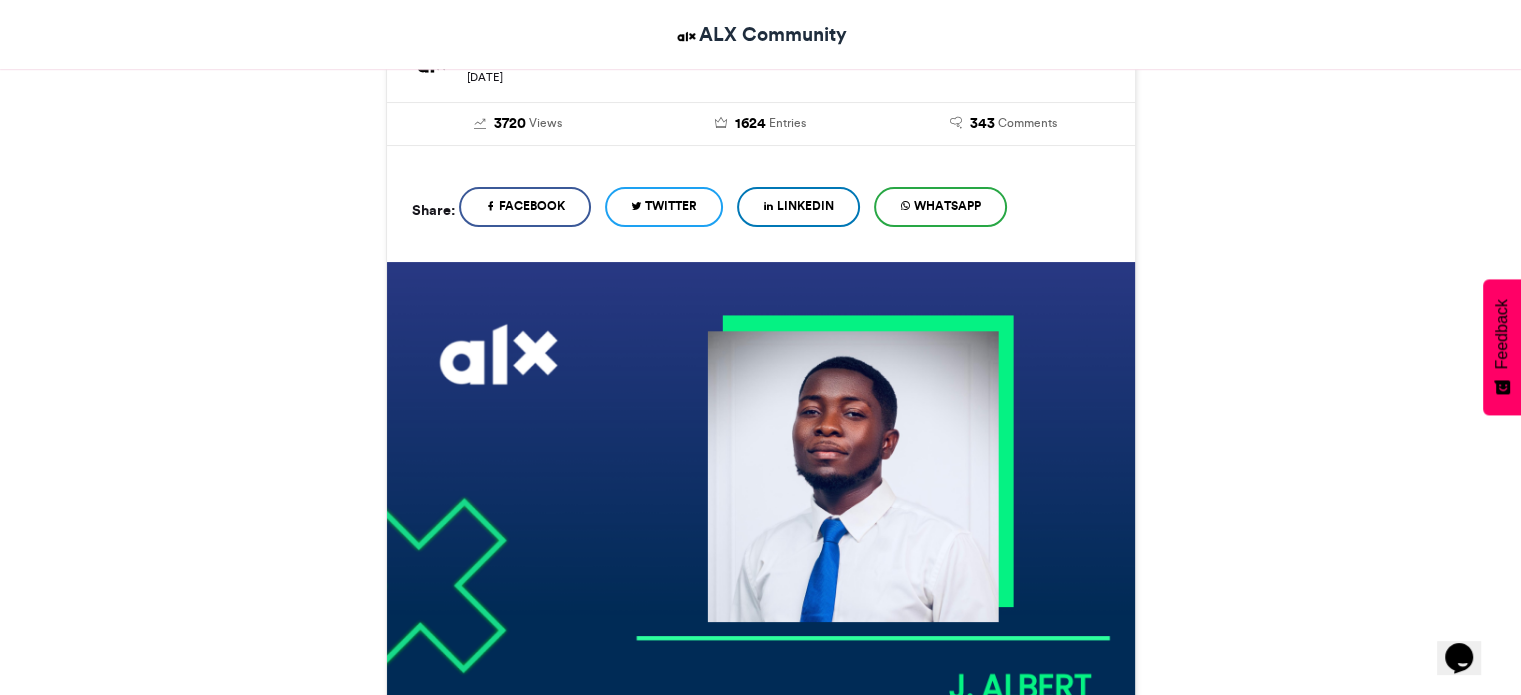 click on "LinkedIn" at bounding box center (805, 206) 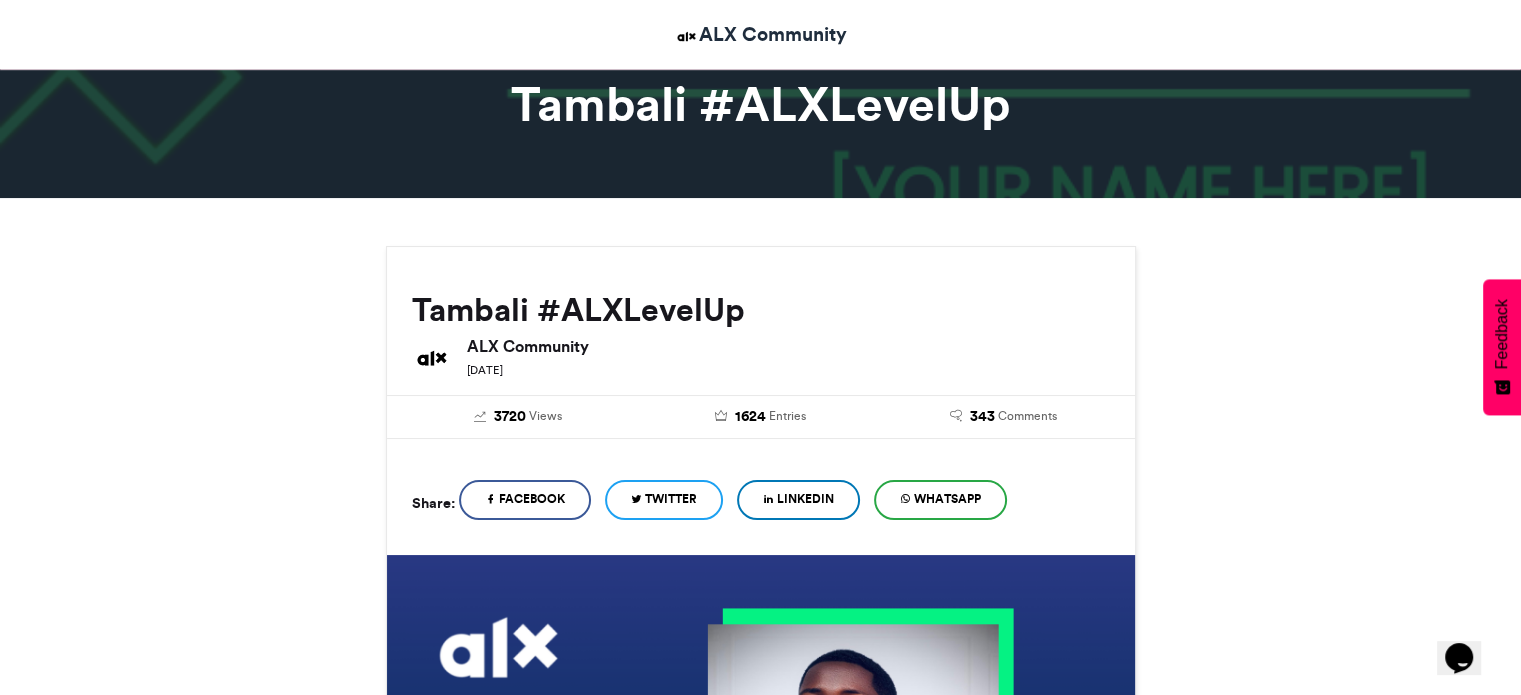 scroll, scrollTop: 100, scrollLeft: 0, axis: vertical 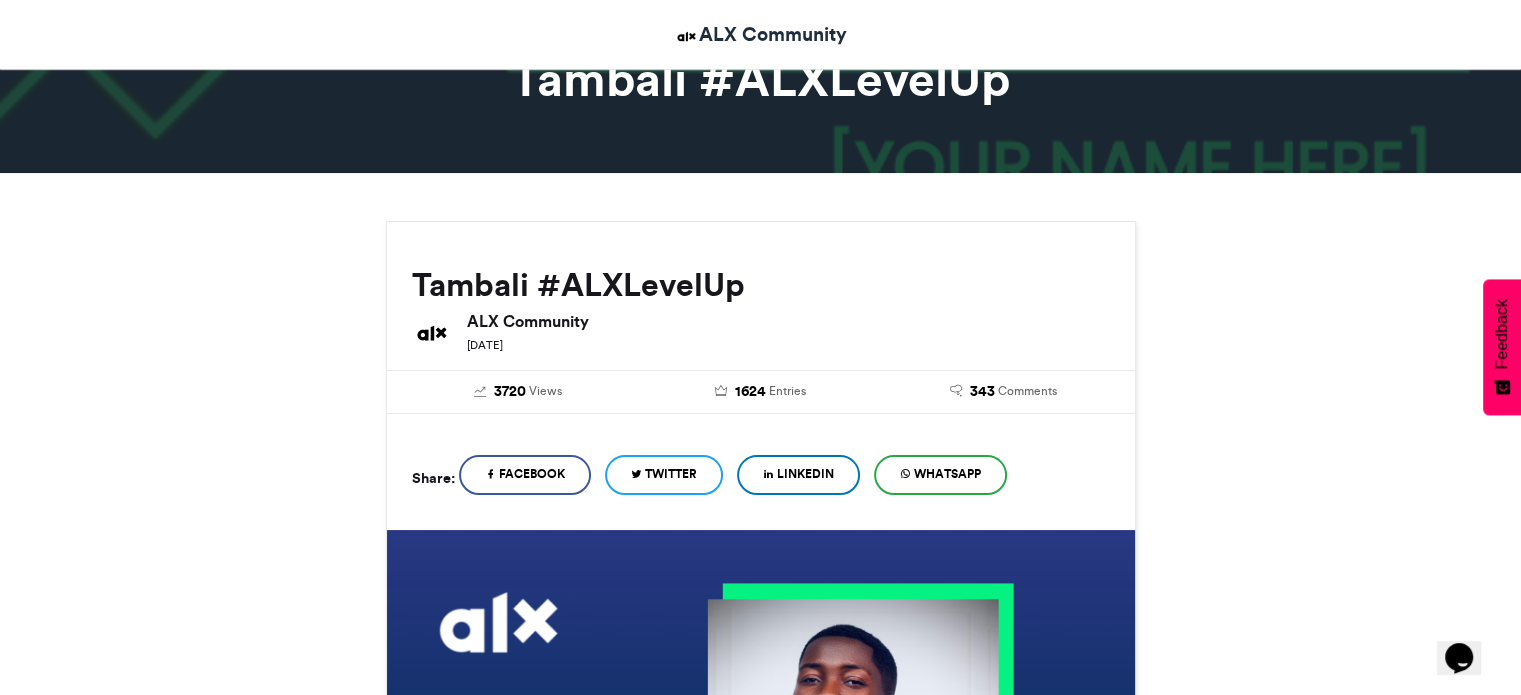 click on "LinkedIn" at bounding box center [798, 475] 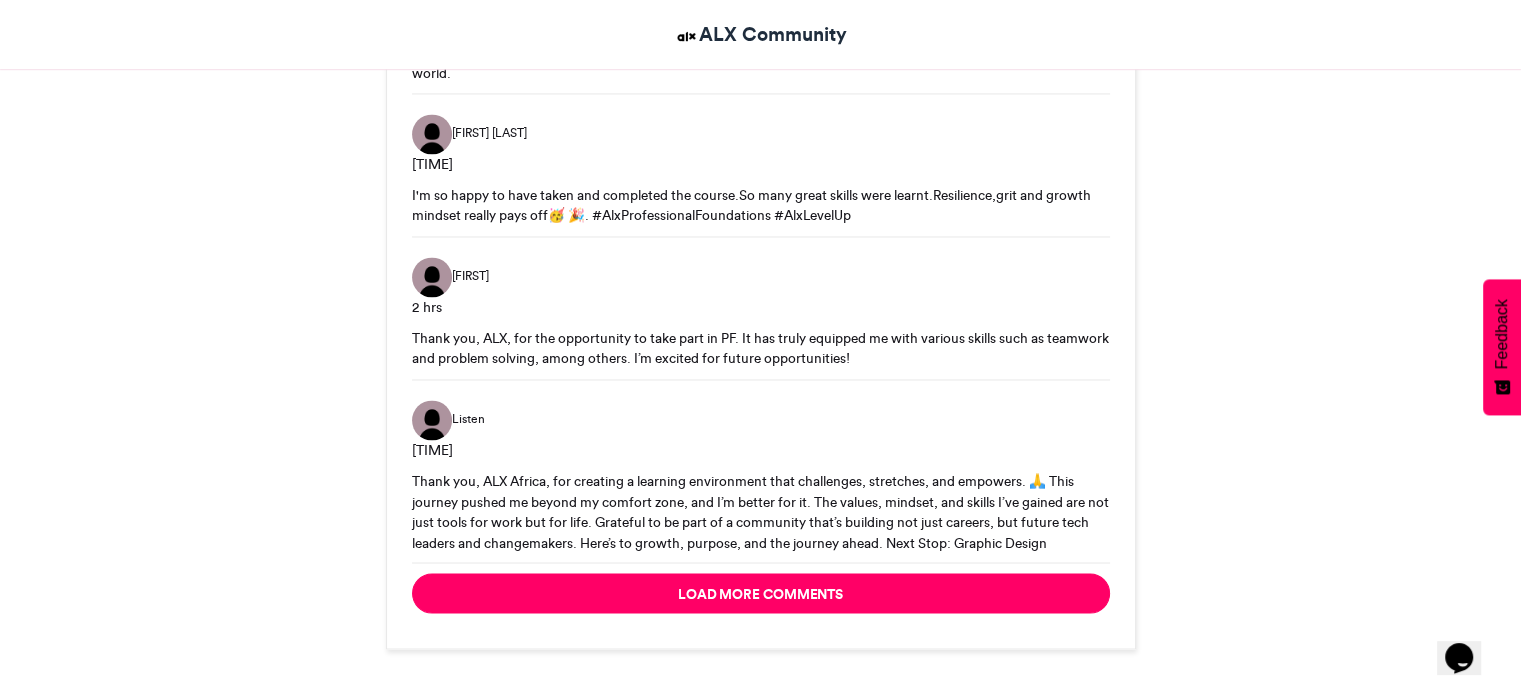 scroll, scrollTop: 3468, scrollLeft: 0, axis: vertical 